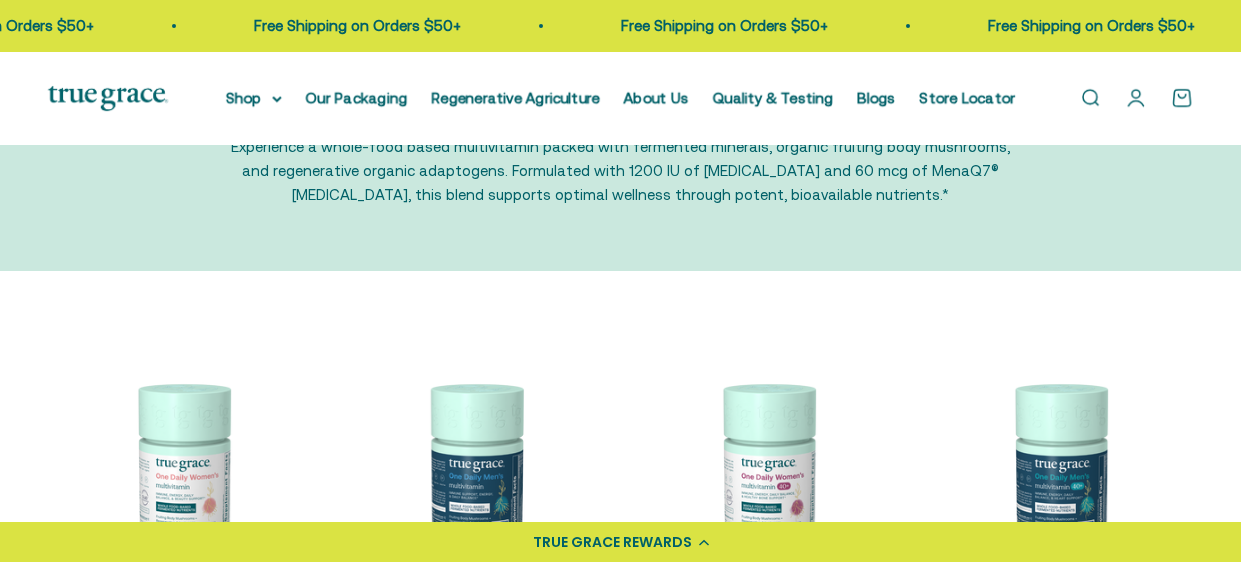 scroll, scrollTop: 174, scrollLeft: 0, axis: vertical 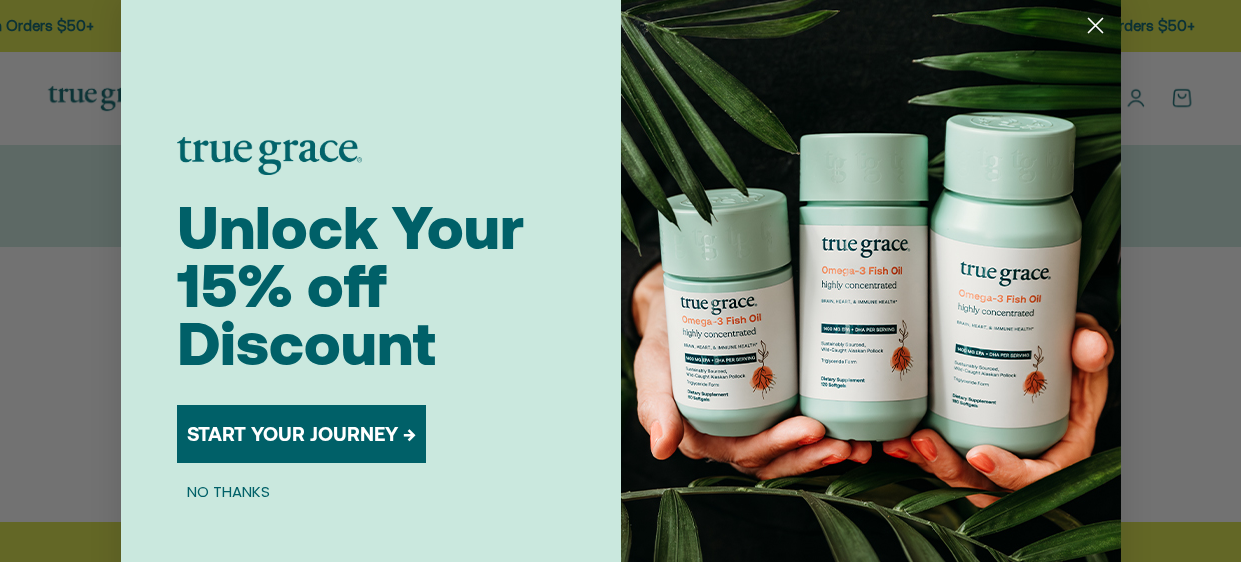 click 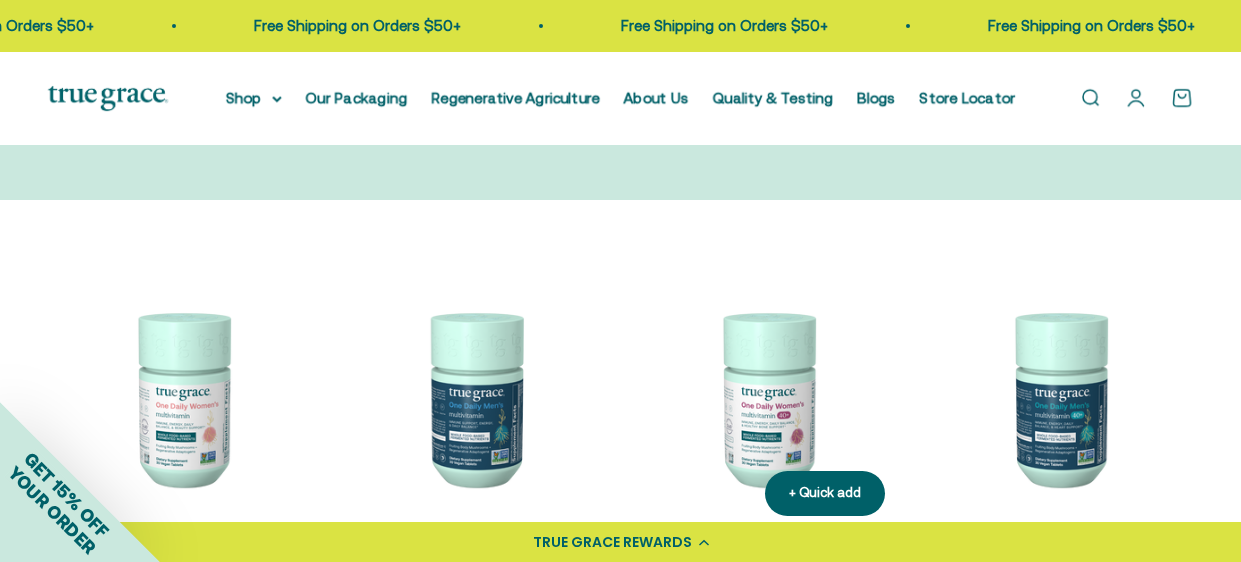 scroll, scrollTop: 240, scrollLeft: 0, axis: vertical 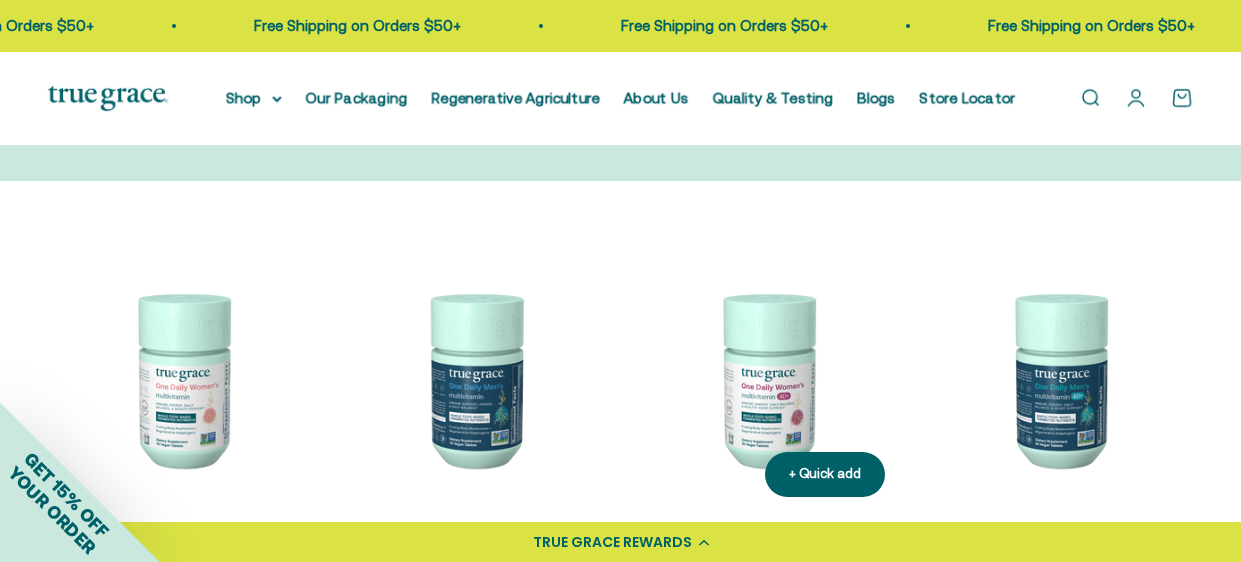 click at bounding box center [767, 379] 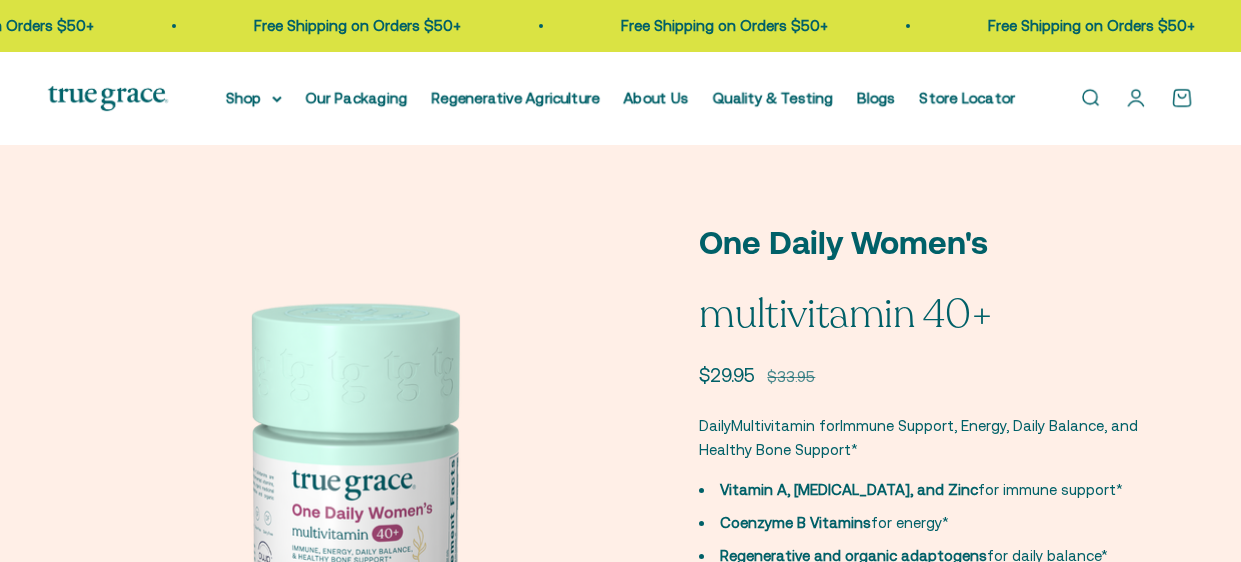 scroll, scrollTop: 0, scrollLeft: 0, axis: both 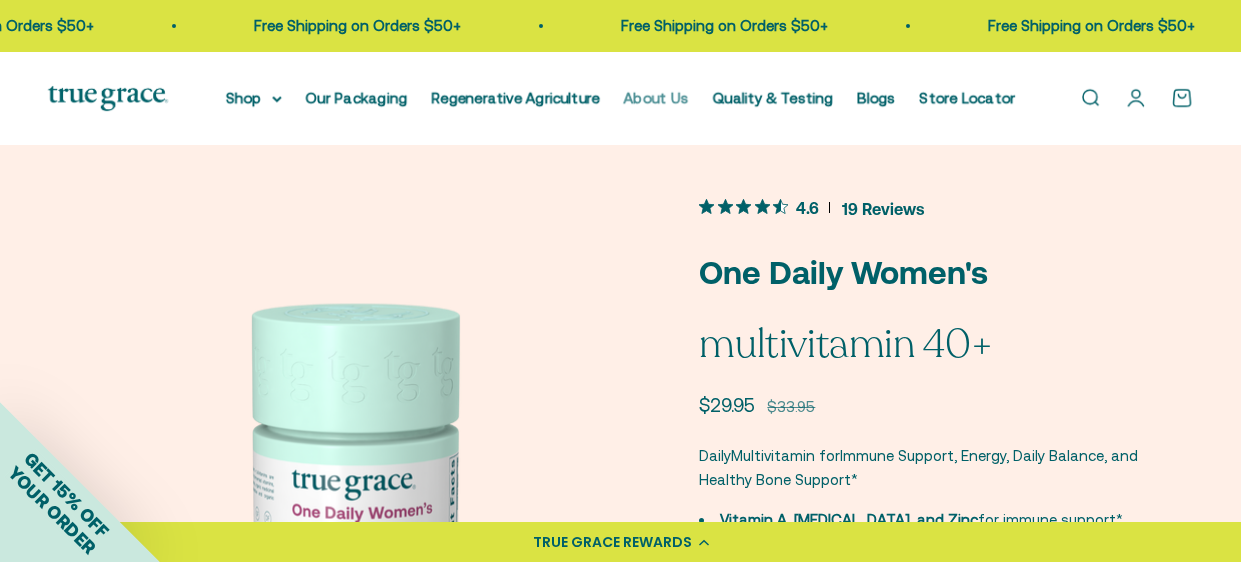 click on "About Us" at bounding box center [656, 97] 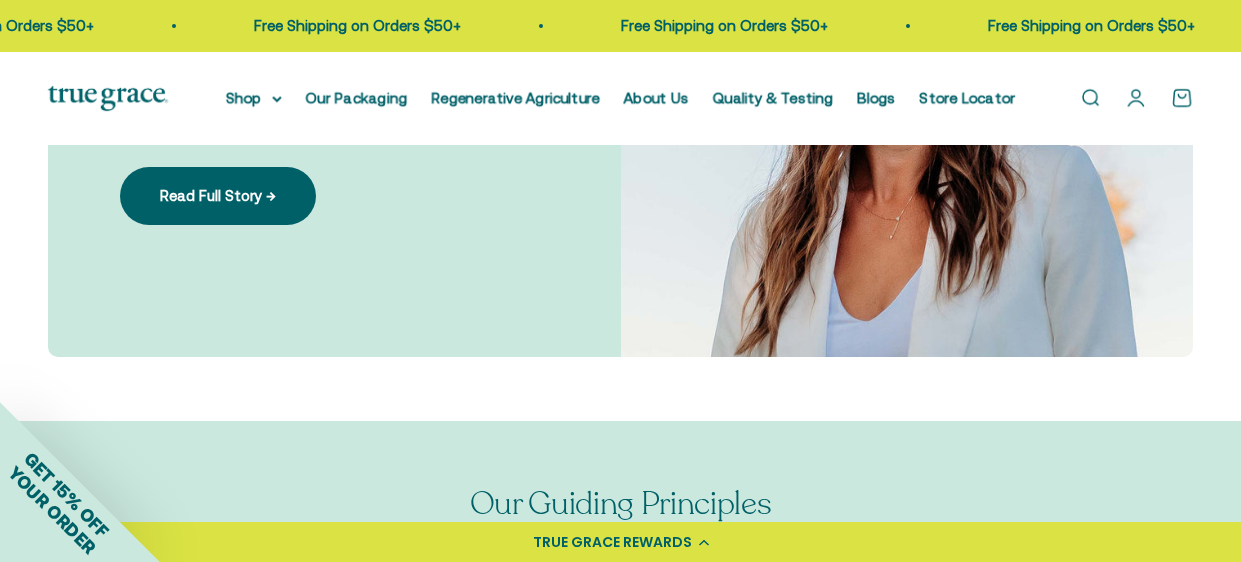 scroll, scrollTop: 0, scrollLeft: 0, axis: both 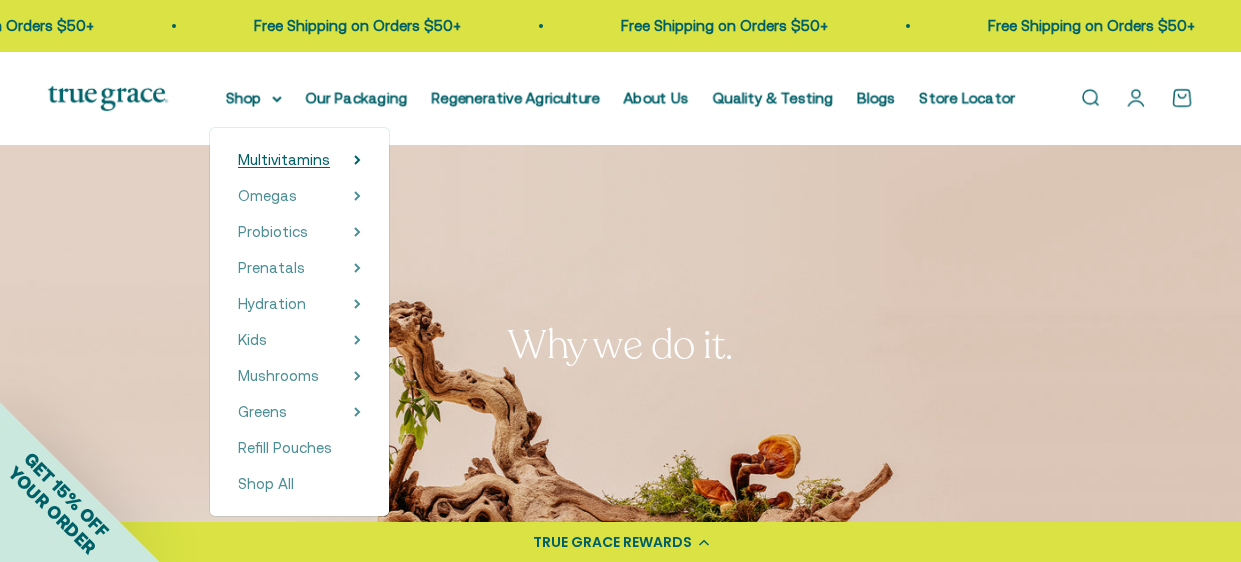 click on "Multivitamins" at bounding box center (284, 159) 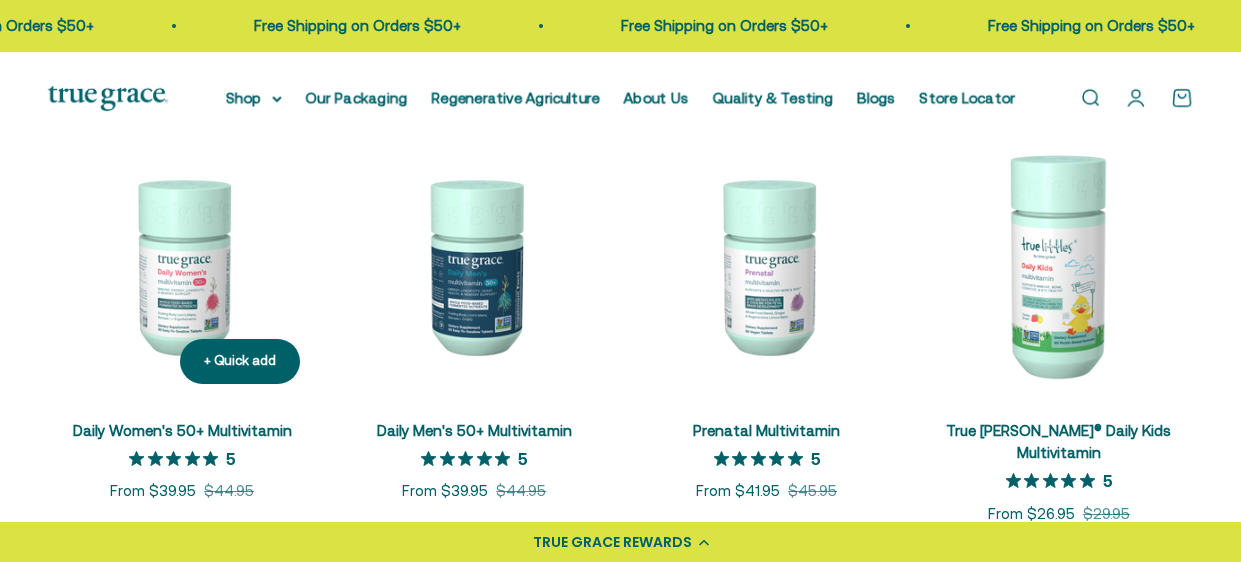 scroll, scrollTop: 773, scrollLeft: 0, axis: vertical 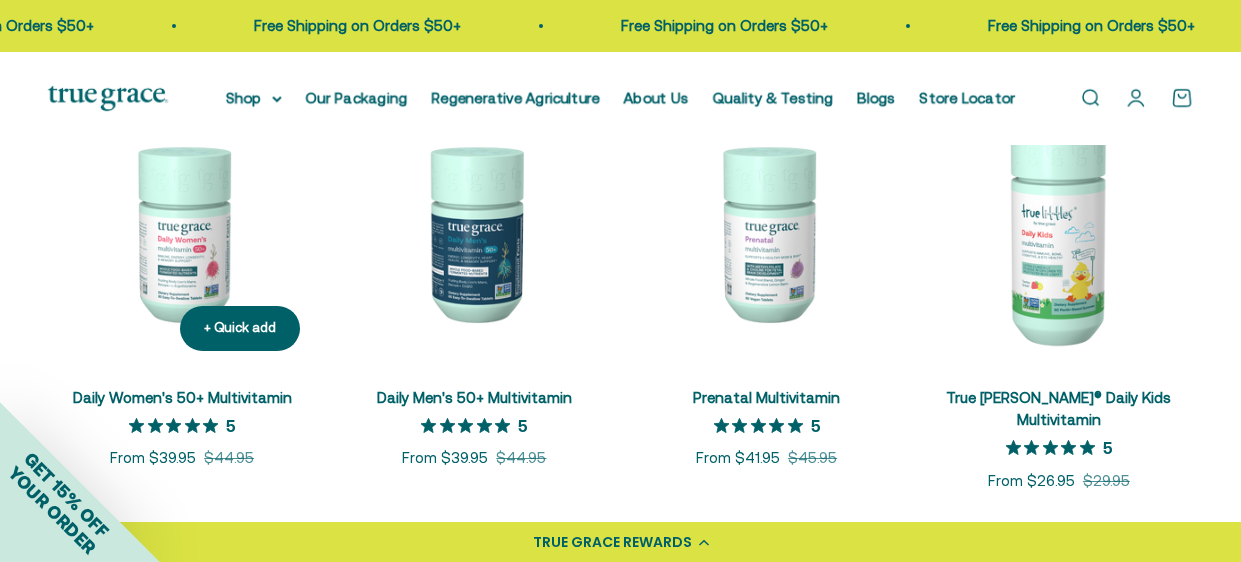 click at bounding box center (182, 232) 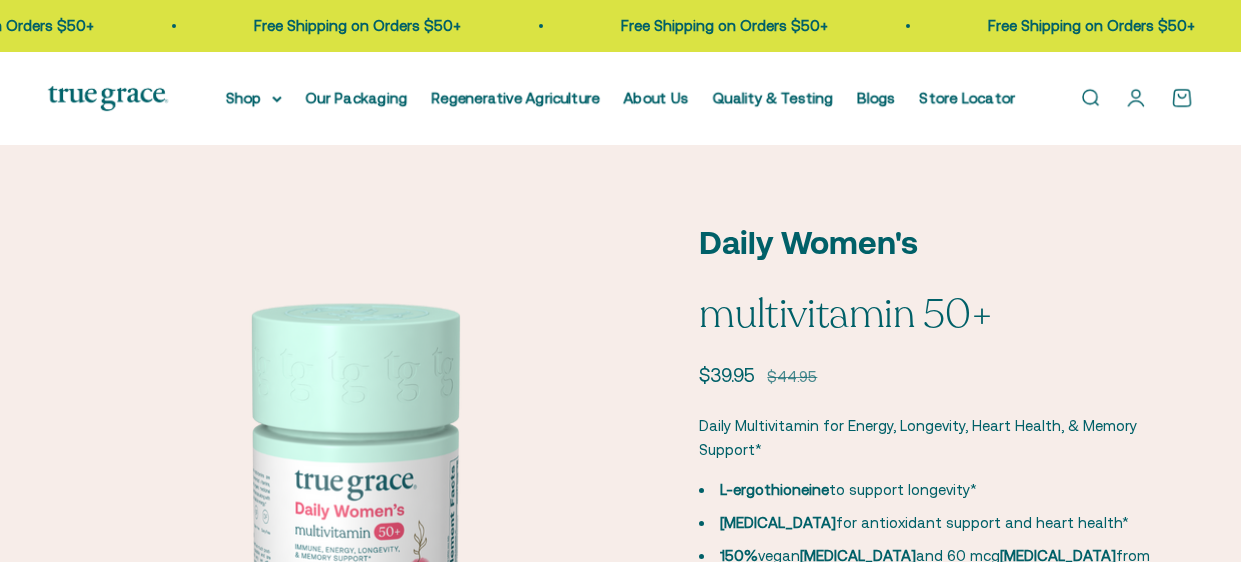 scroll, scrollTop: 0, scrollLeft: 0, axis: both 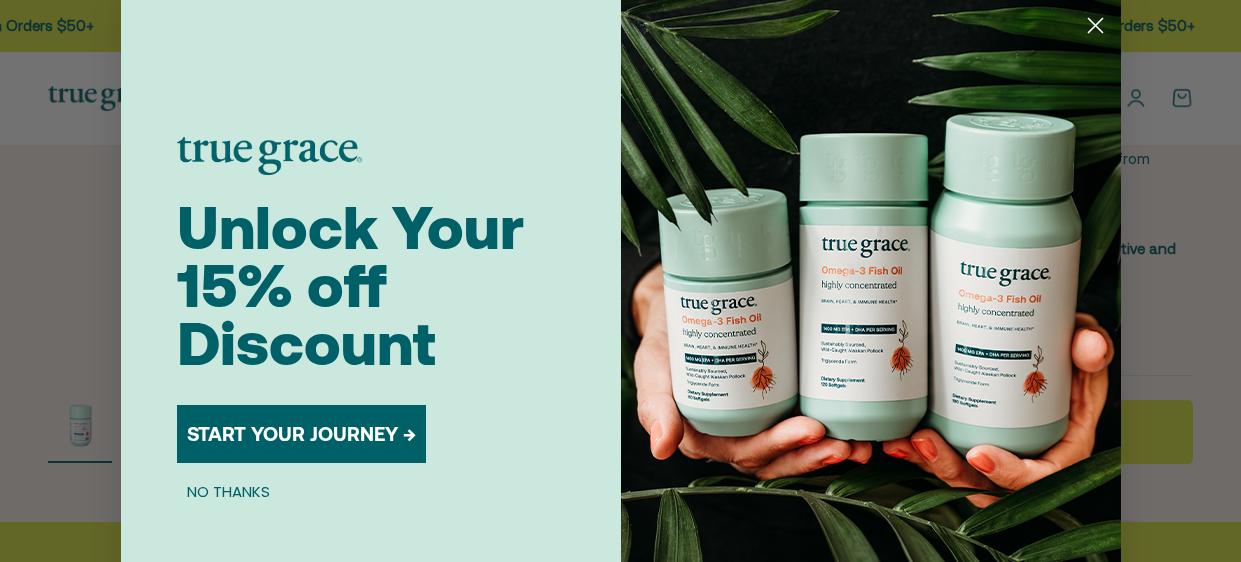 click 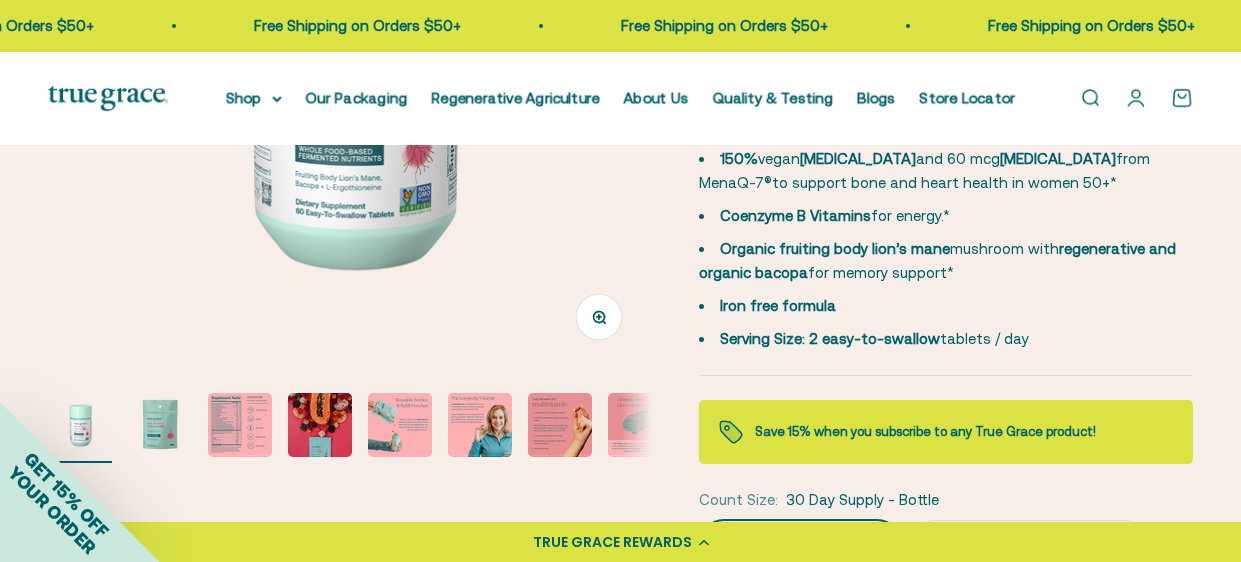 click at bounding box center (240, 425) 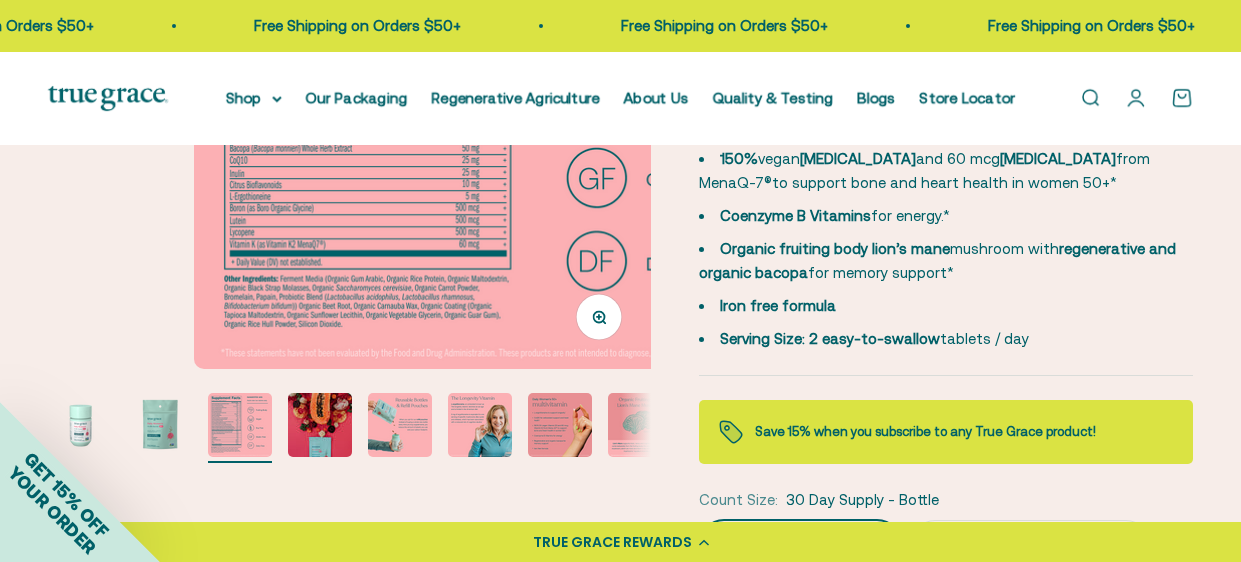 scroll, scrollTop: 0, scrollLeft: 1231, axis: horizontal 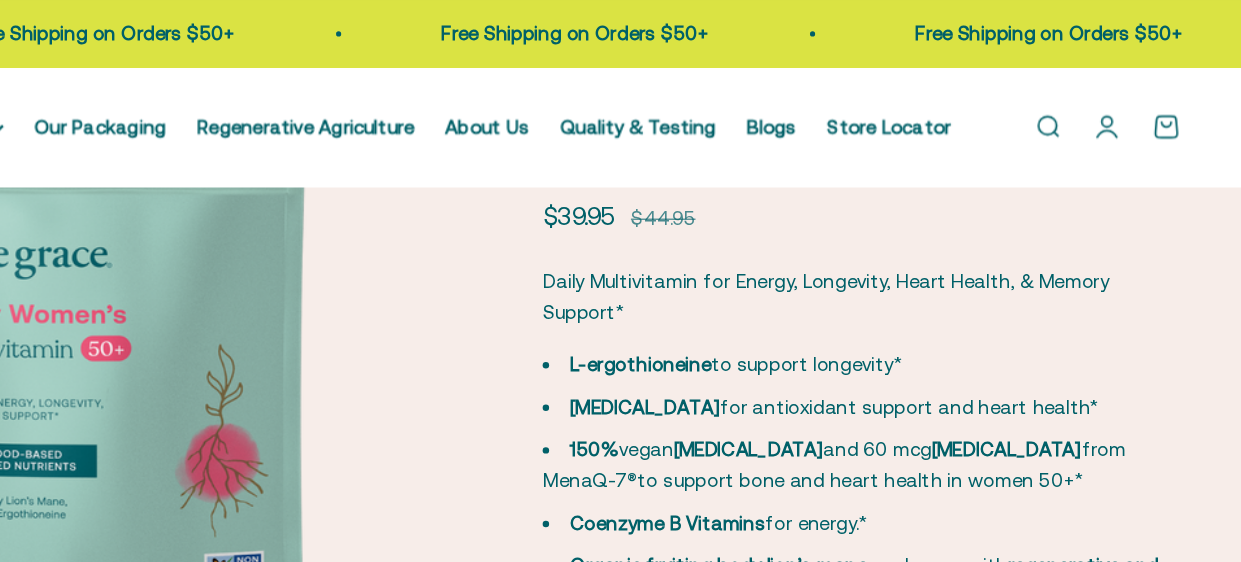 click on "Sale price $39.95
Regular price $44.95" 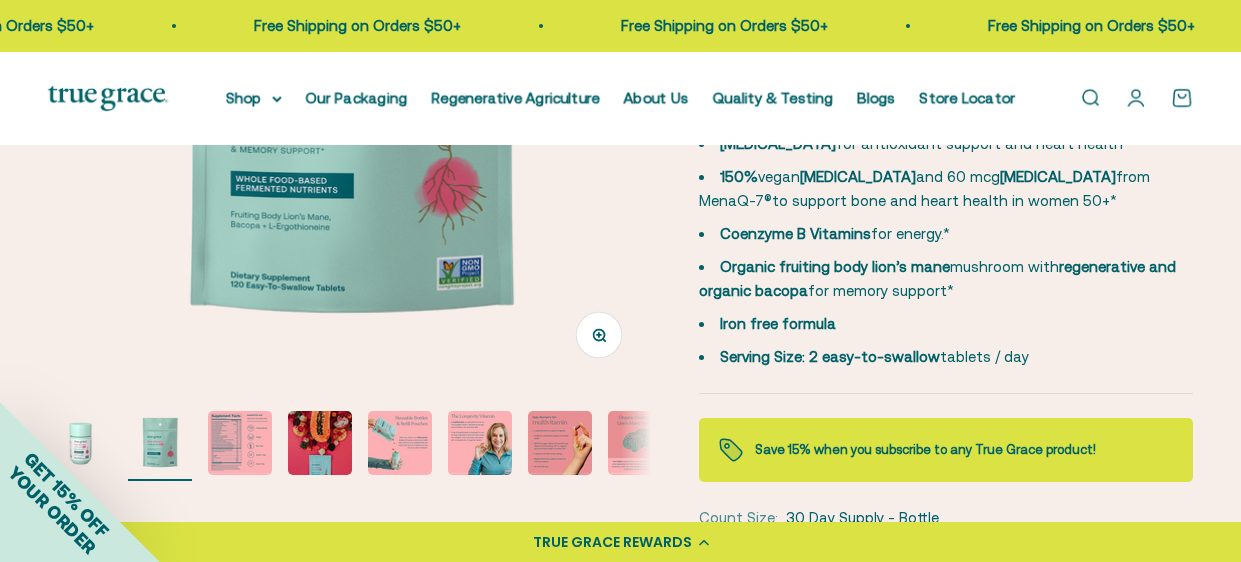 scroll, scrollTop: 414, scrollLeft: 0, axis: vertical 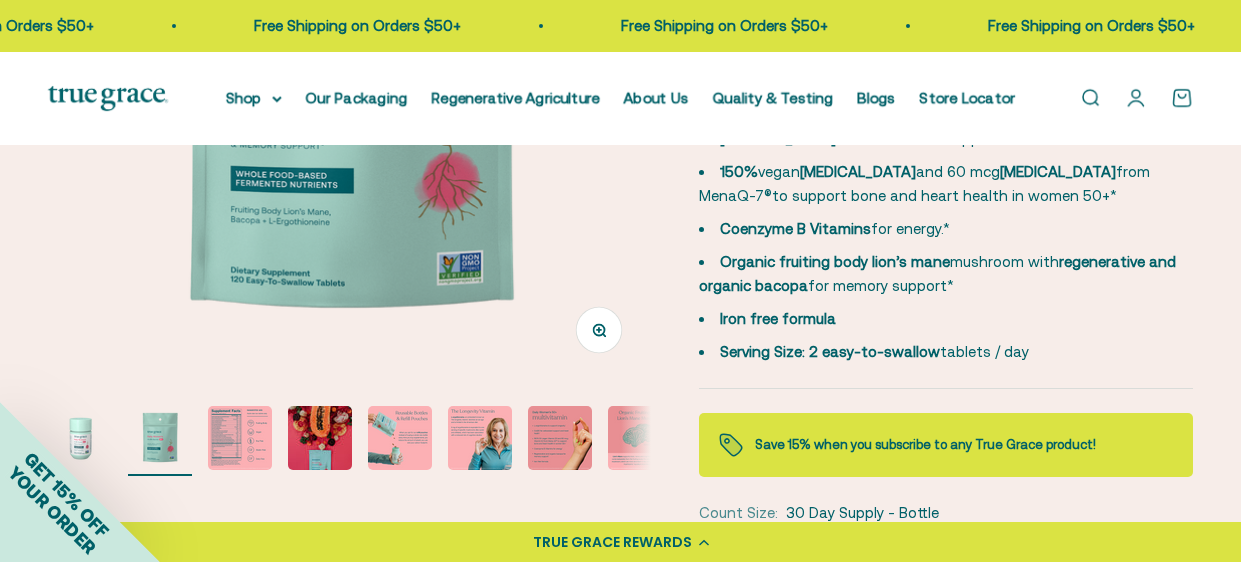 click at bounding box center (240, 438) 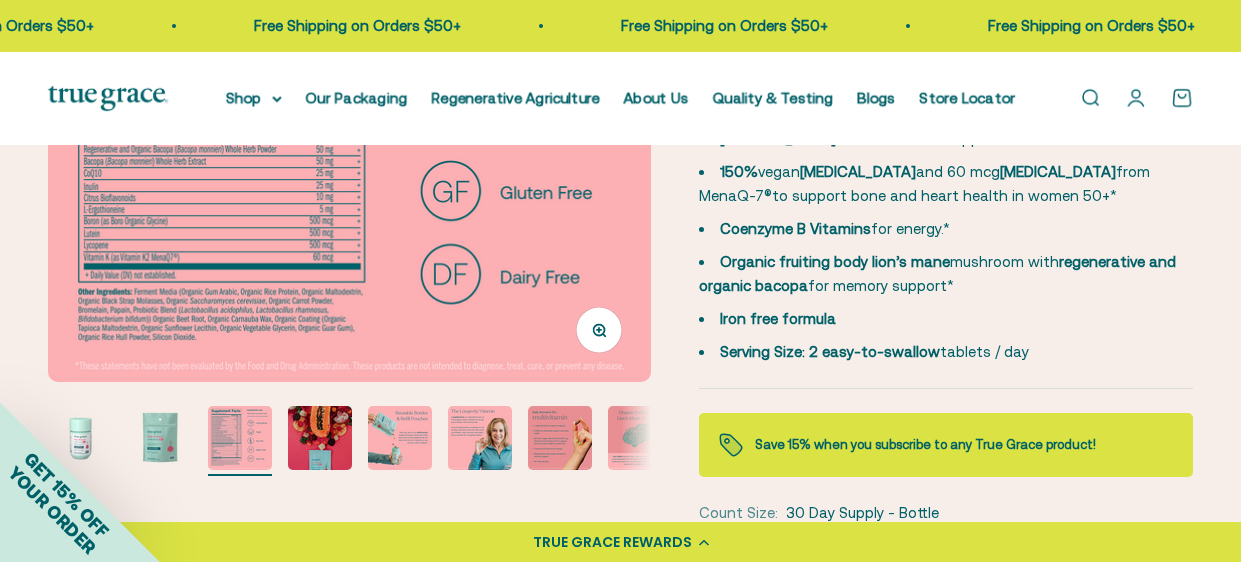 scroll, scrollTop: 0, scrollLeft: 1221, axis: horizontal 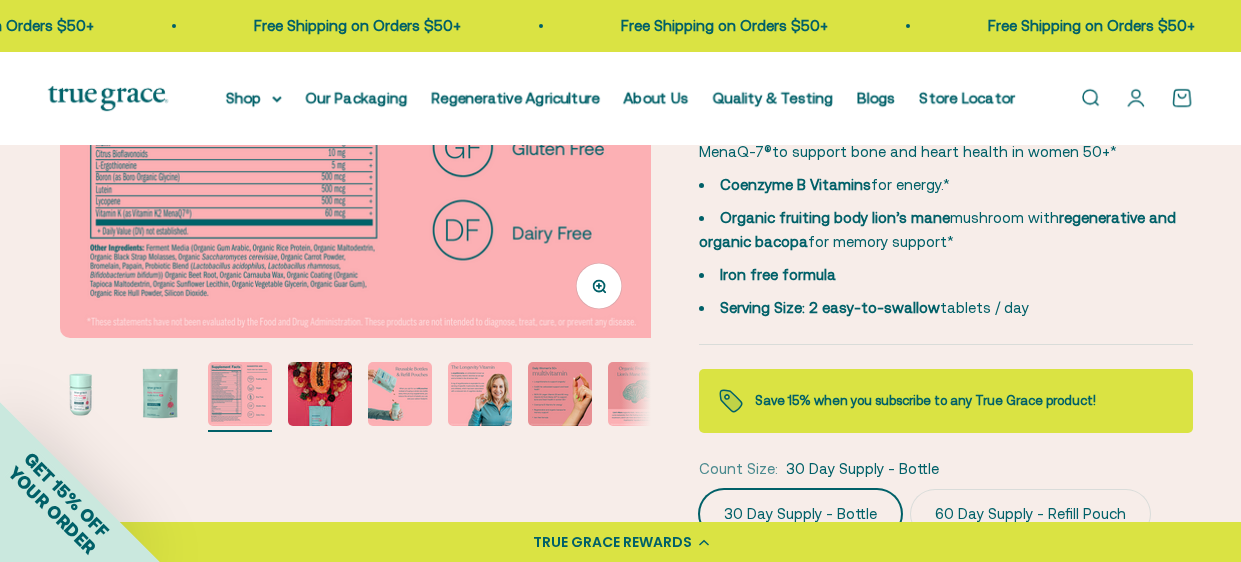 click at bounding box center [320, 394] 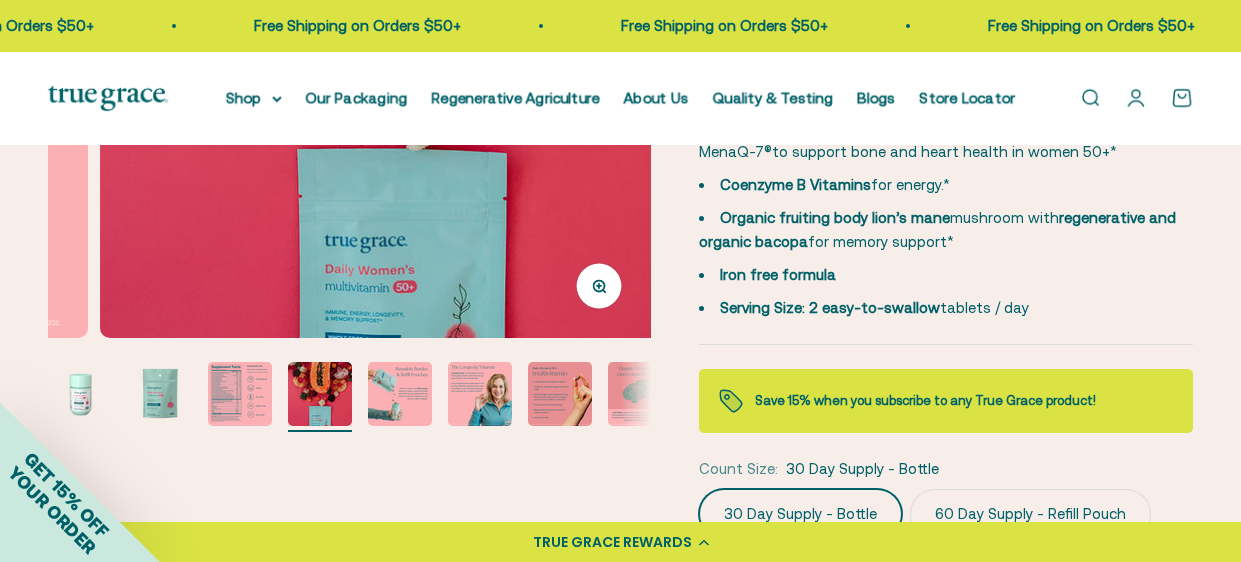 scroll, scrollTop: 0, scrollLeft: 1846, axis: horizontal 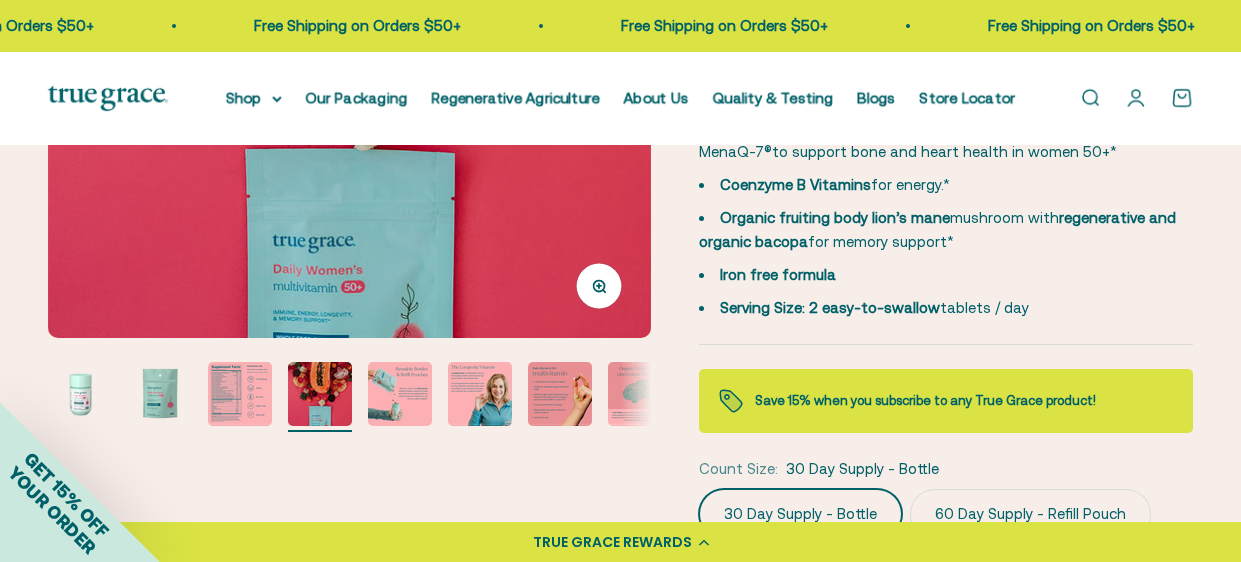 click at bounding box center (400, 394) 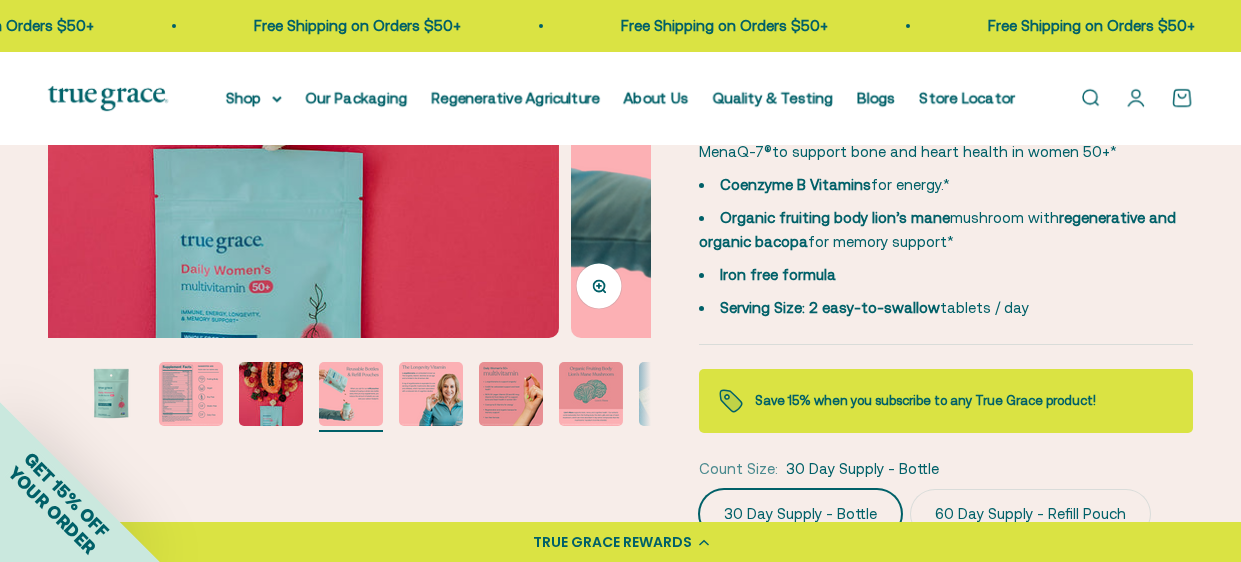 scroll, scrollTop: 0, scrollLeft: 2393, axis: horizontal 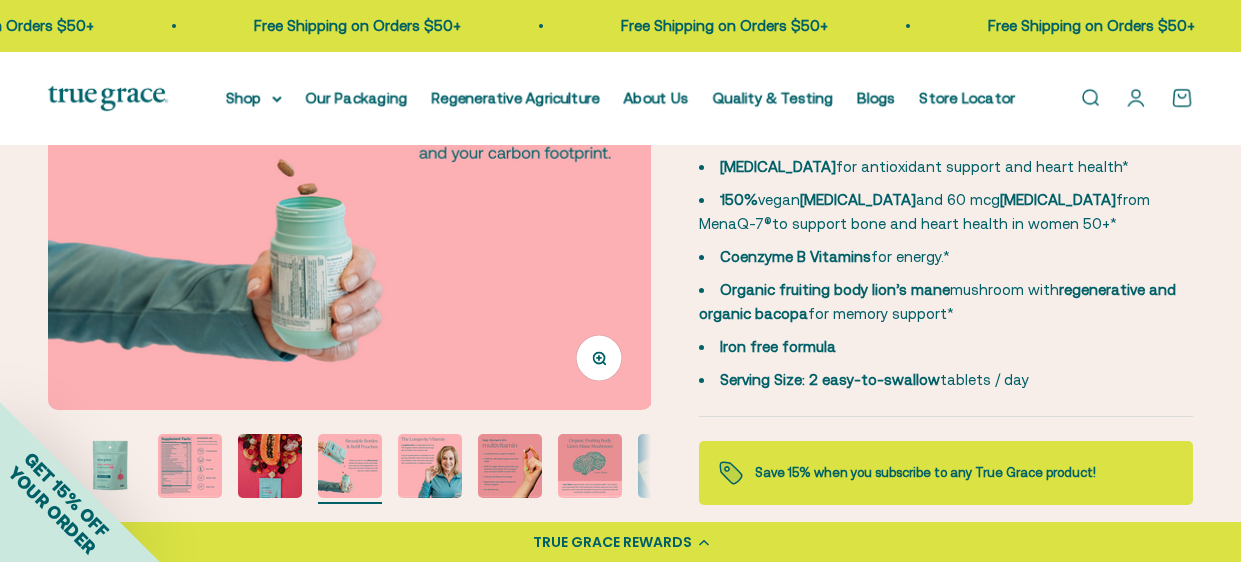 click at bounding box center (430, 466) 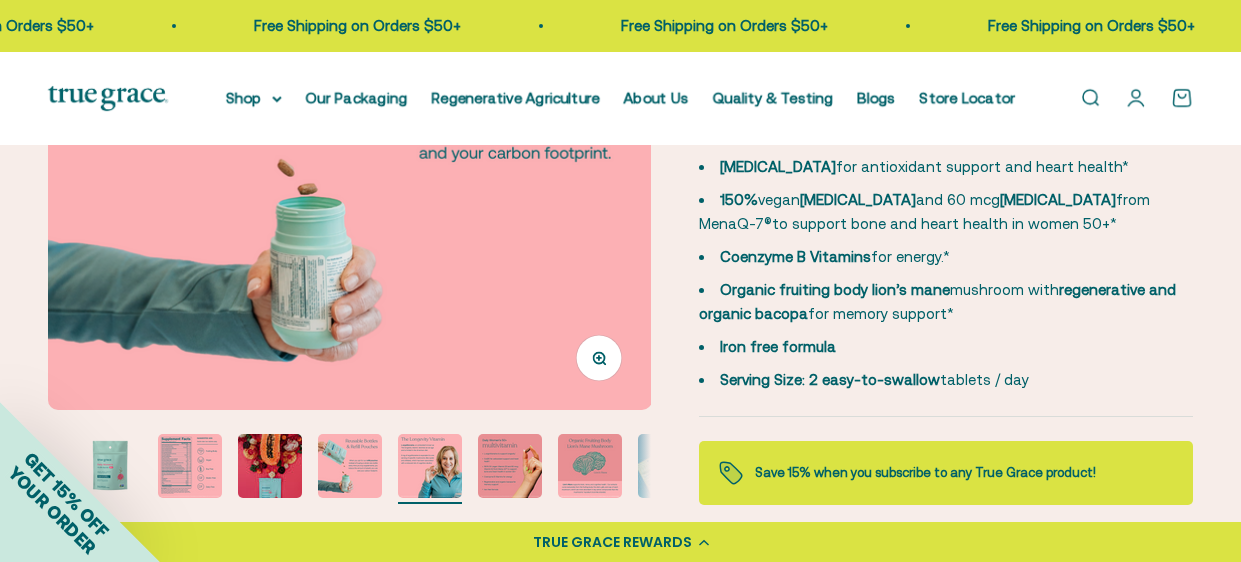 scroll, scrollTop: 0, scrollLeft: 2809, axis: horizontal 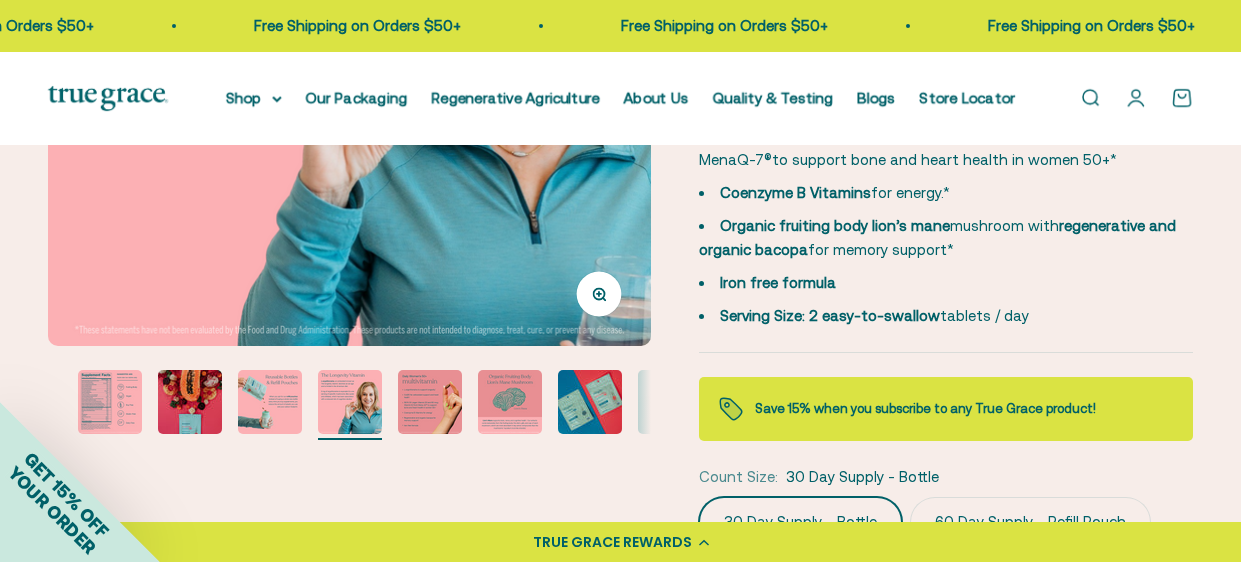 click at bounding box center [430, 402] 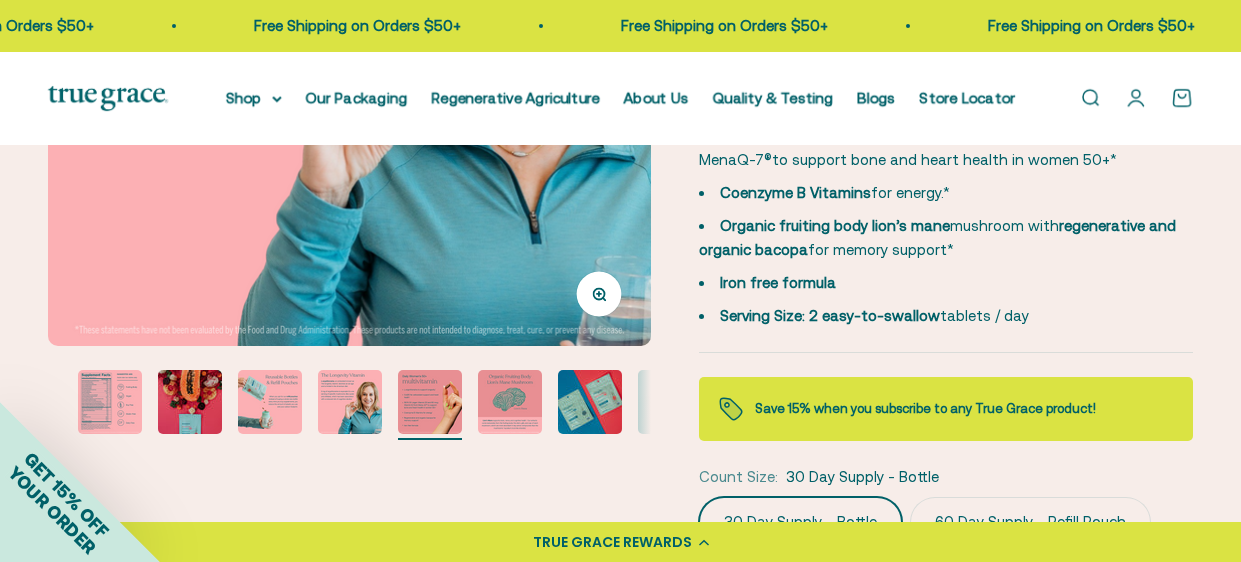 scroll, scrollTop: 0, scrollLeft: 3425, axis: horizontal 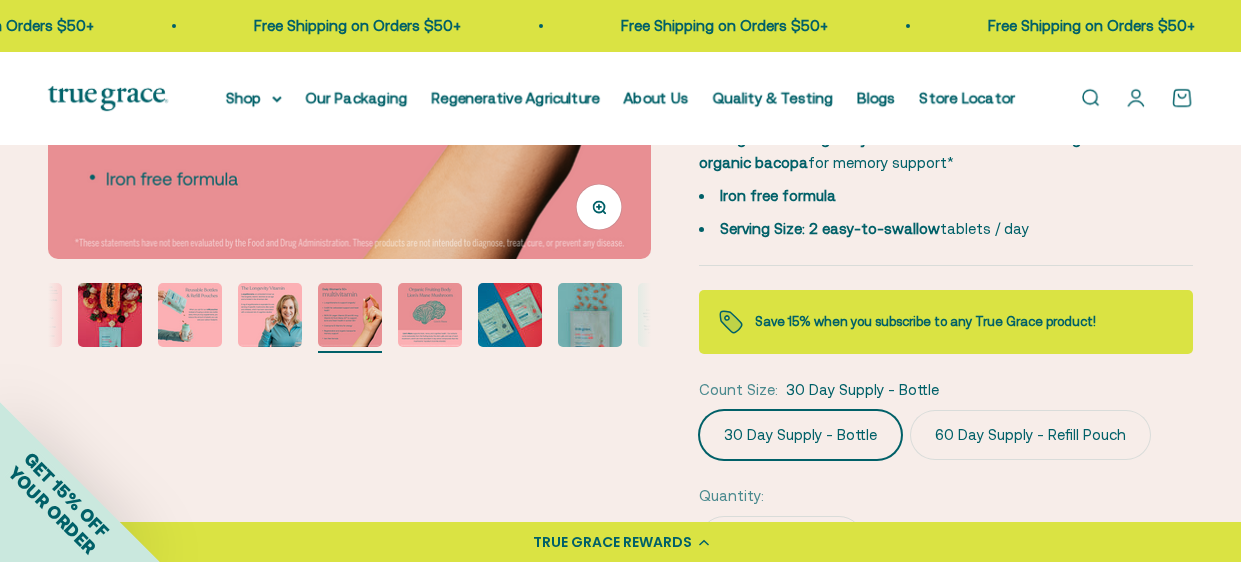 click at bounding box center [510, 315] 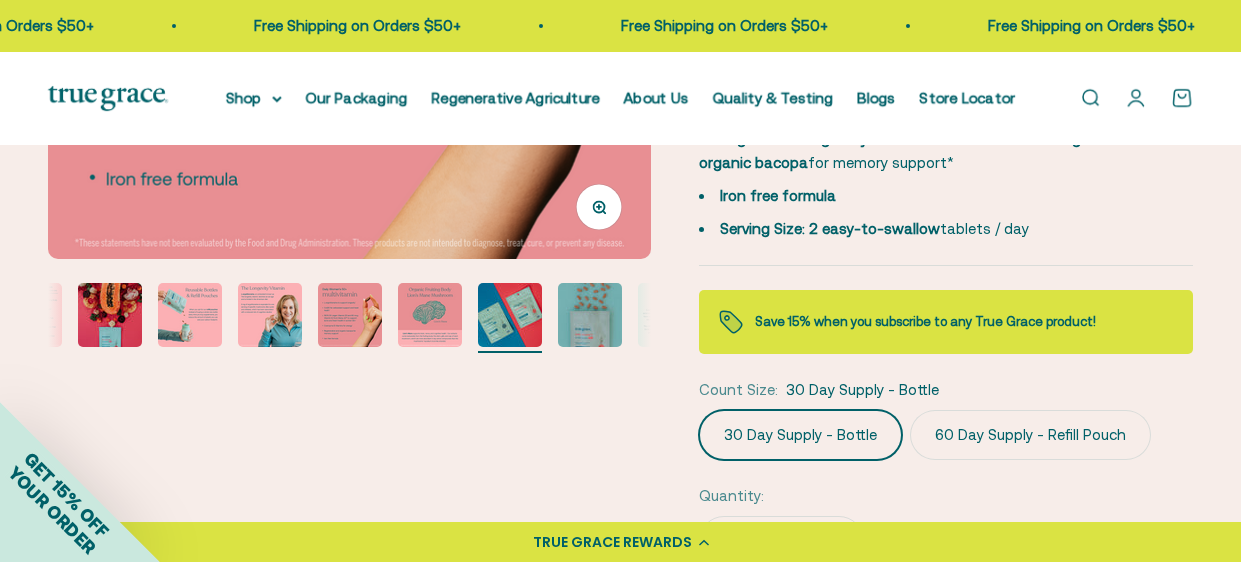 scroll, scrollTop: 0, scrollLeft: 3782, axis: horizontal 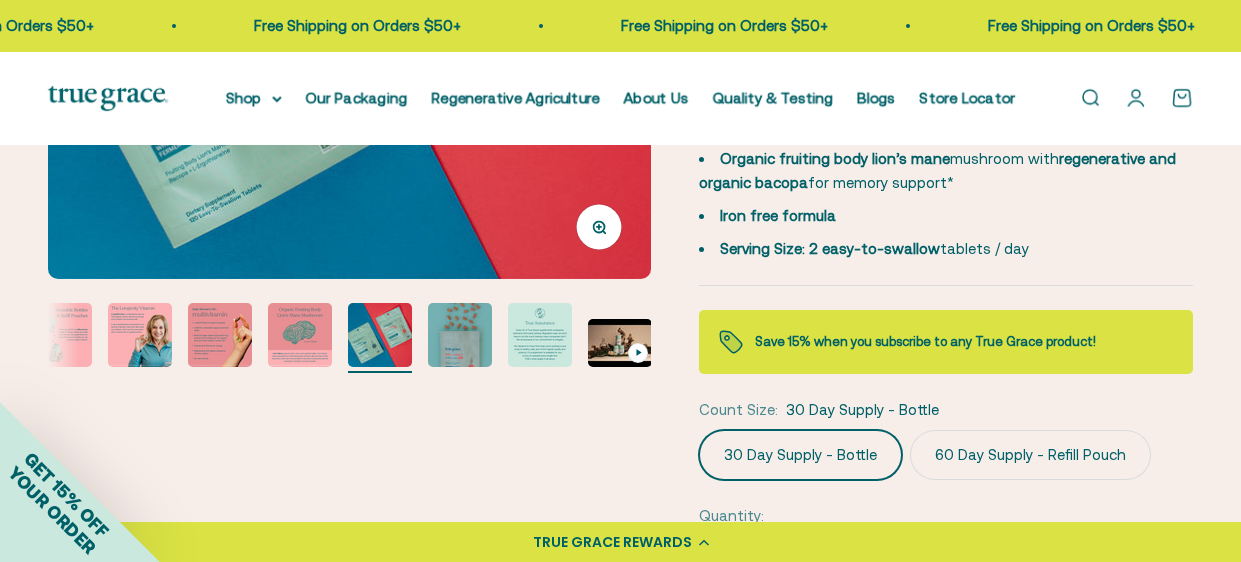 click at bounding box center (540, 335) 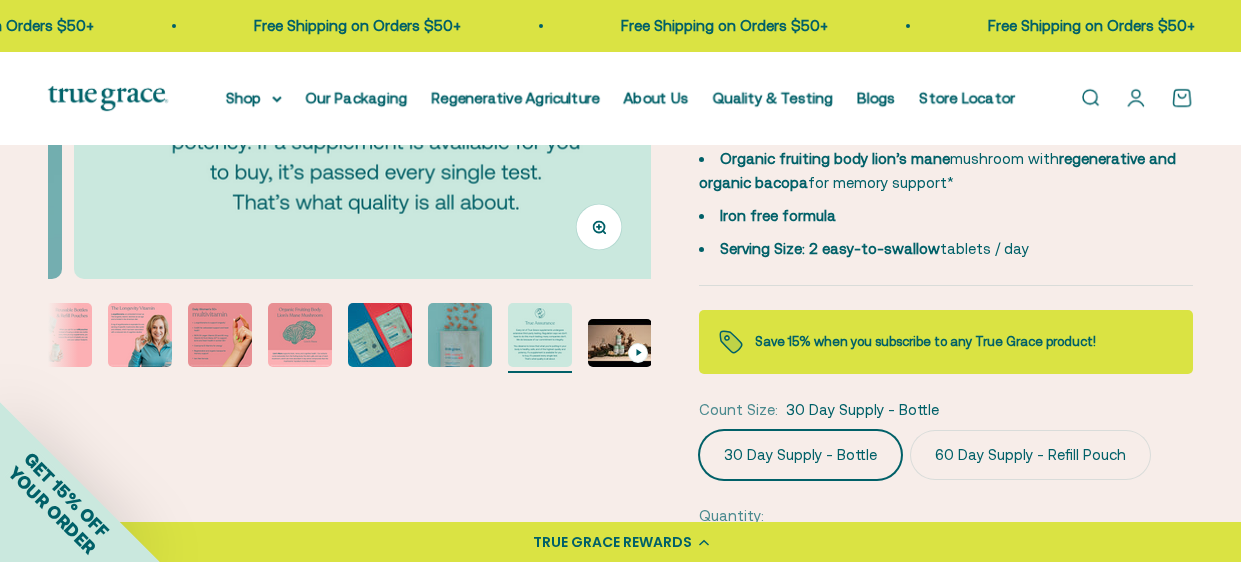 scroll, scrollTop: 0, scrollLeft: 6153, axis: horizontal 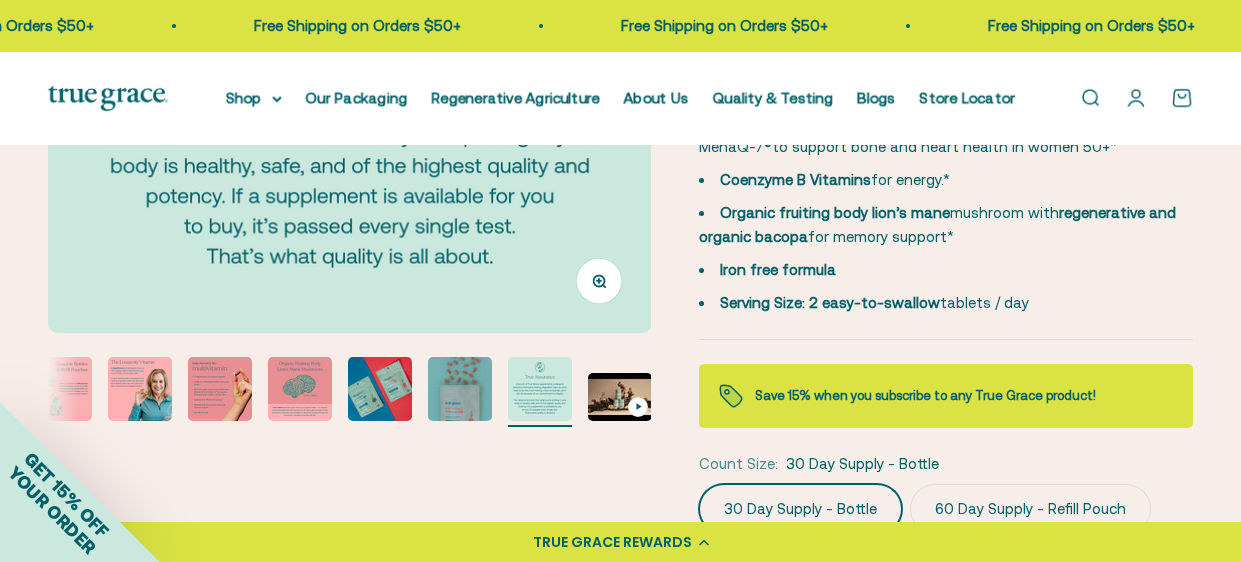 click at bounding box center [460, 389] 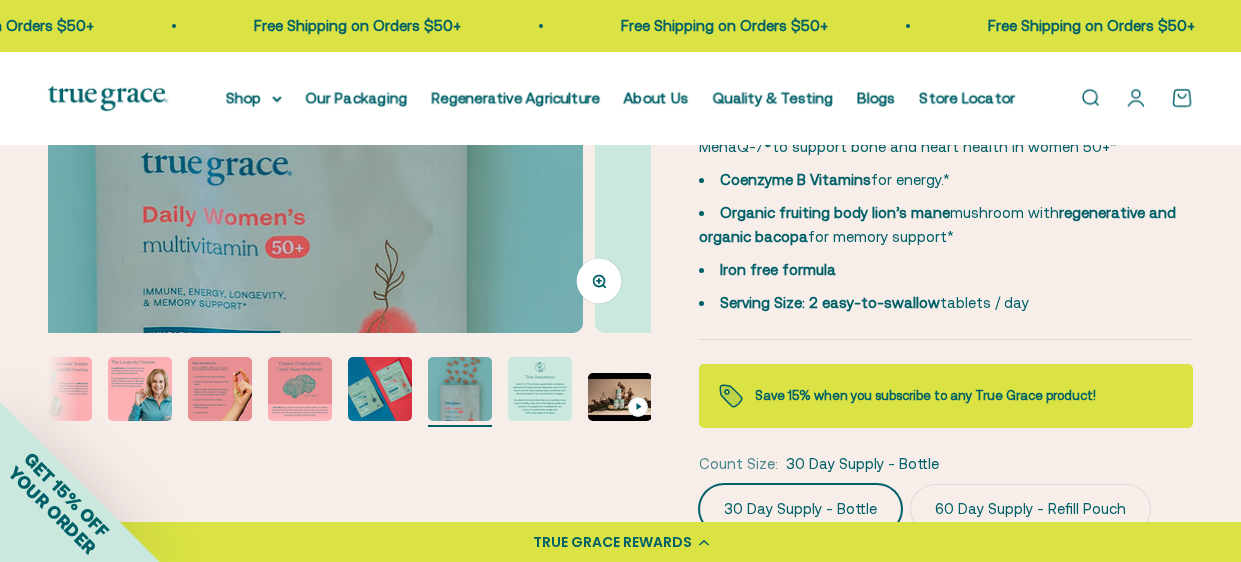 scroll, scrollTop: 0, scrollLeft: 5538, axis: horizontal 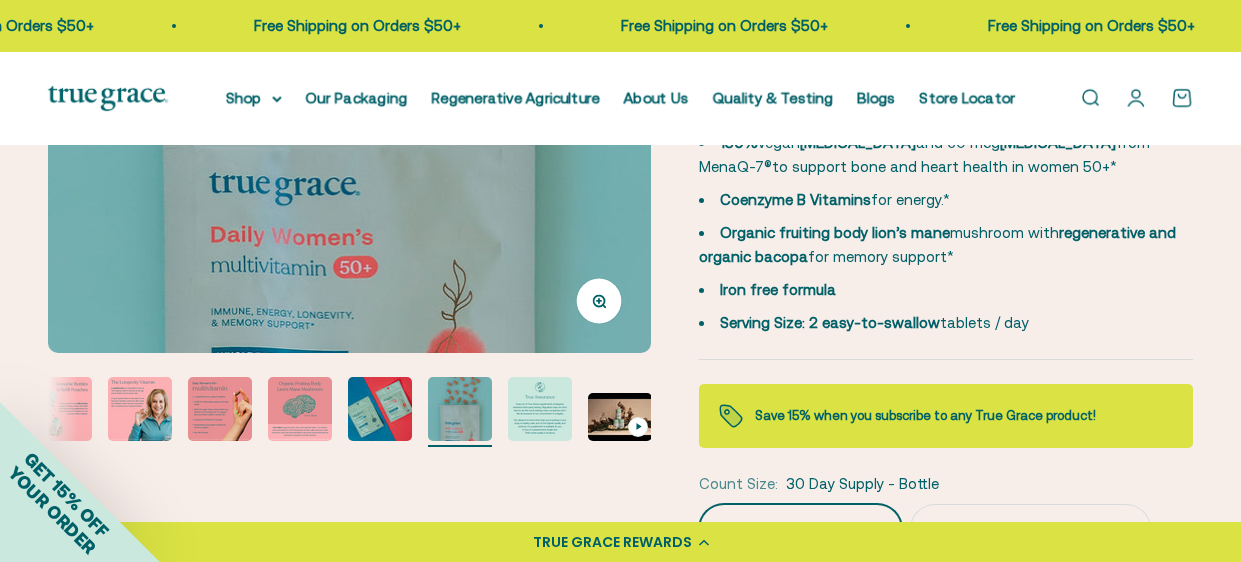 click at bounding box center (620, 417) 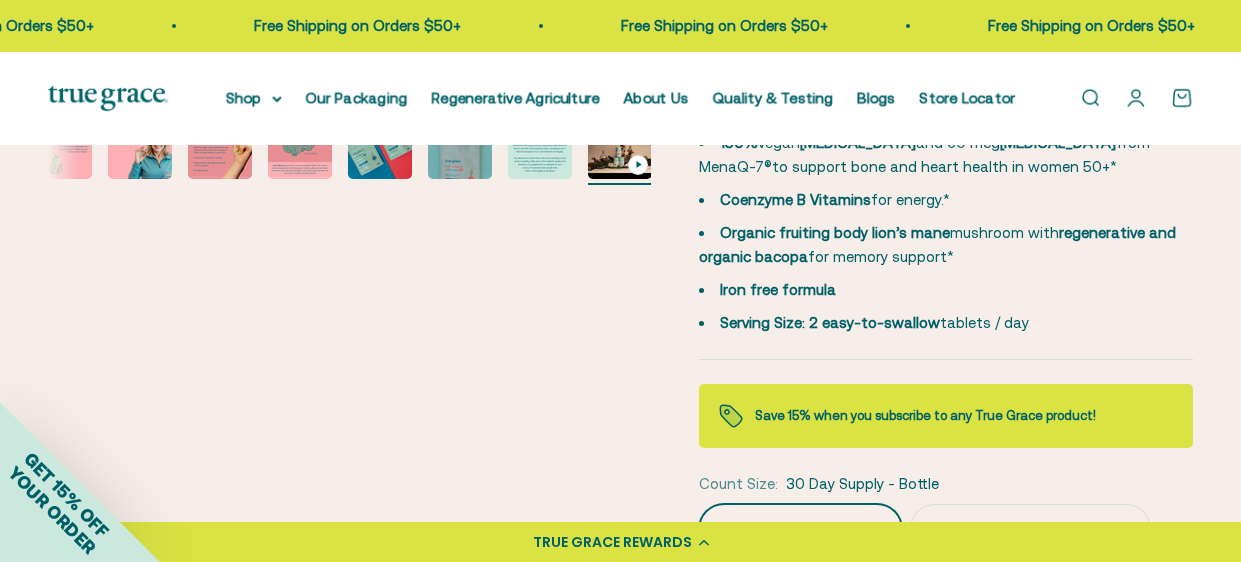 scroll, scrollTop: 0, scrollLeft: 6768, axis: horizontal 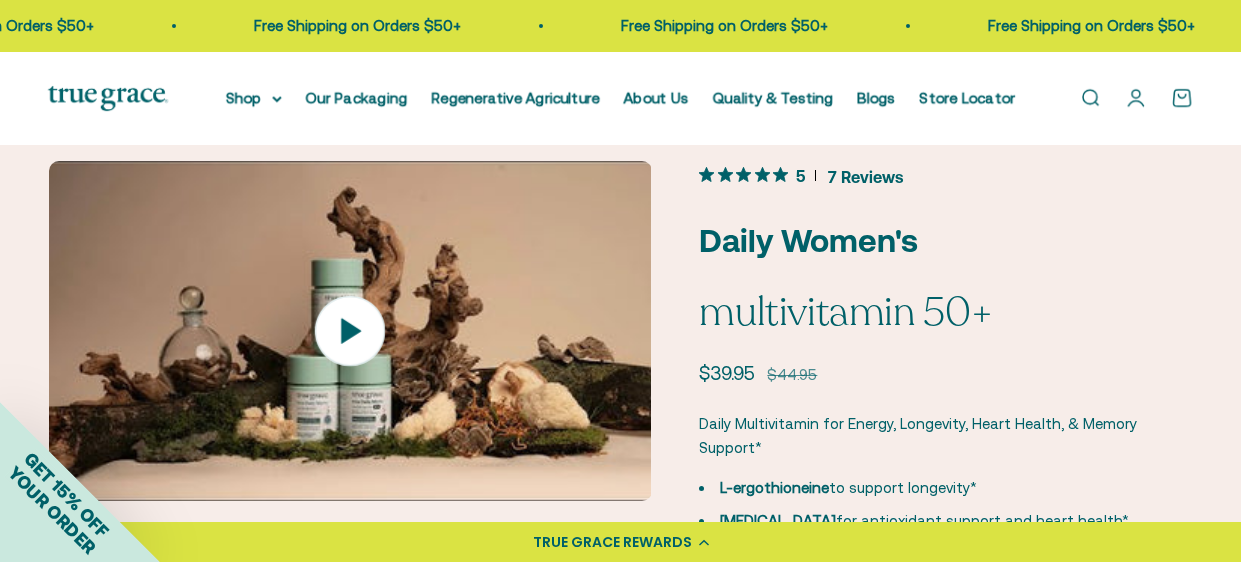 click 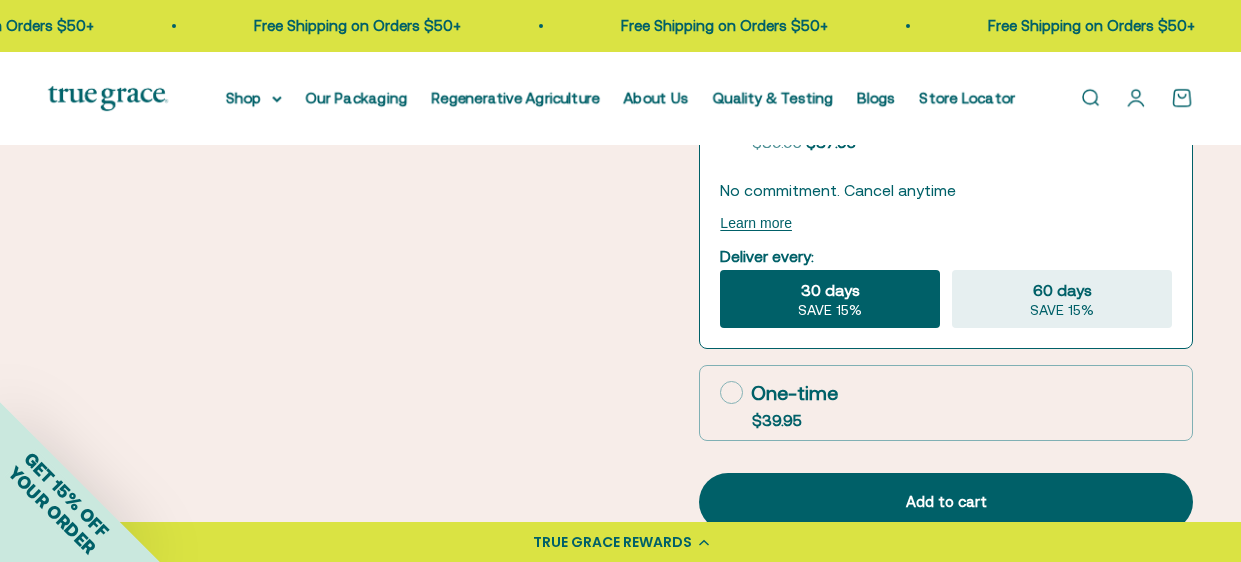 scroll, scrollTop: 0, scrollLeft: 0, axis: both 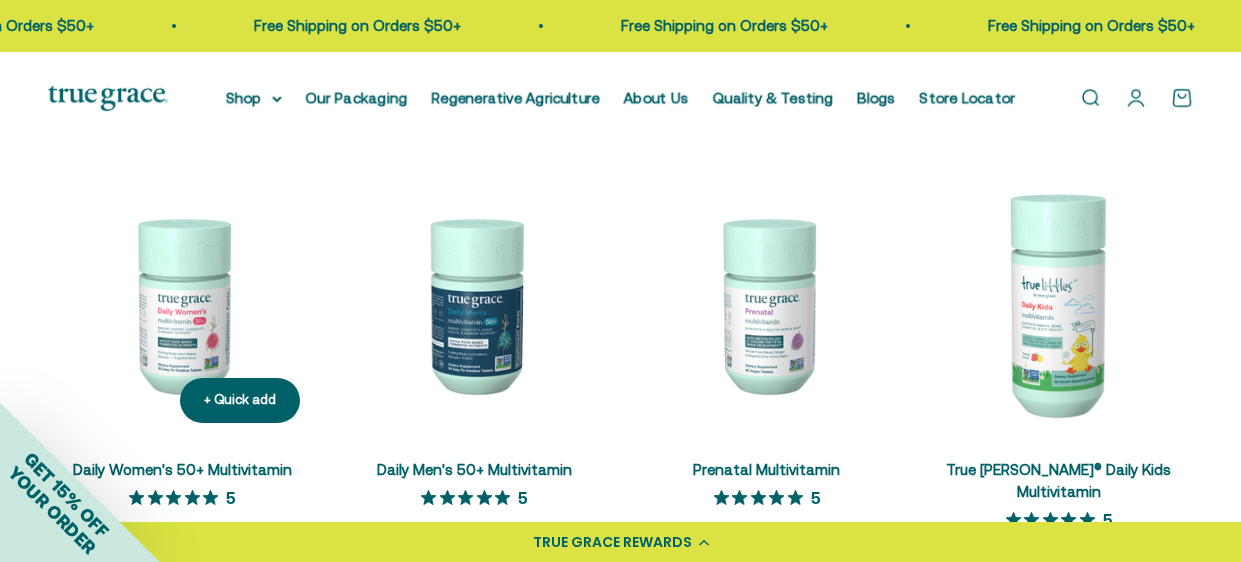 click at bounding box center (182, 304) 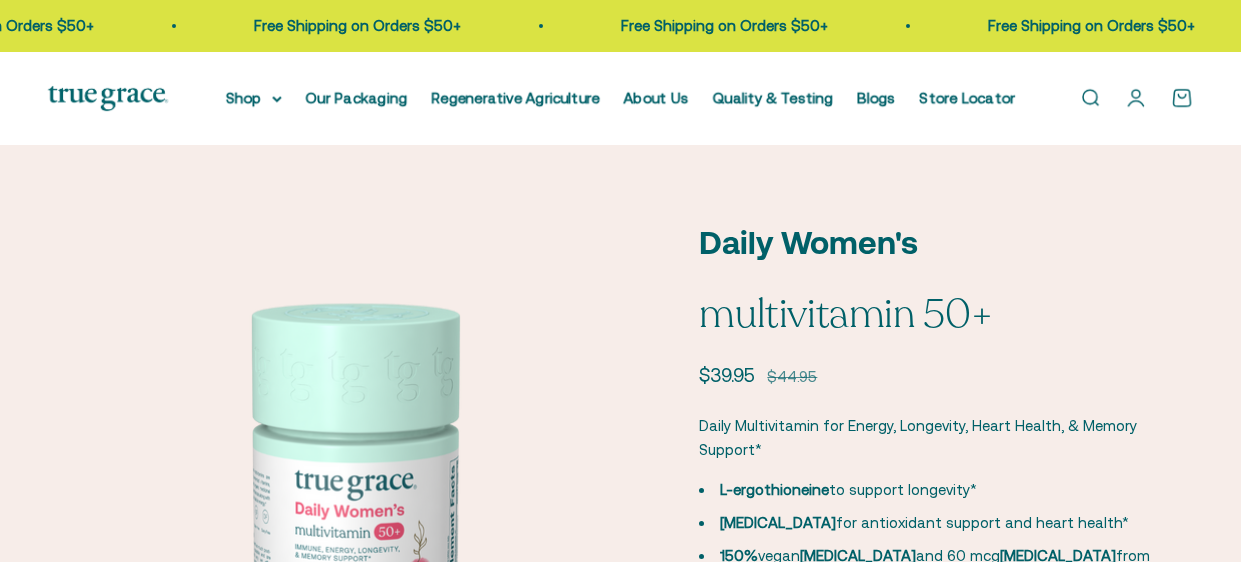 scroll, scrollTop: 425, scrollLeft: 0, axis: vertical 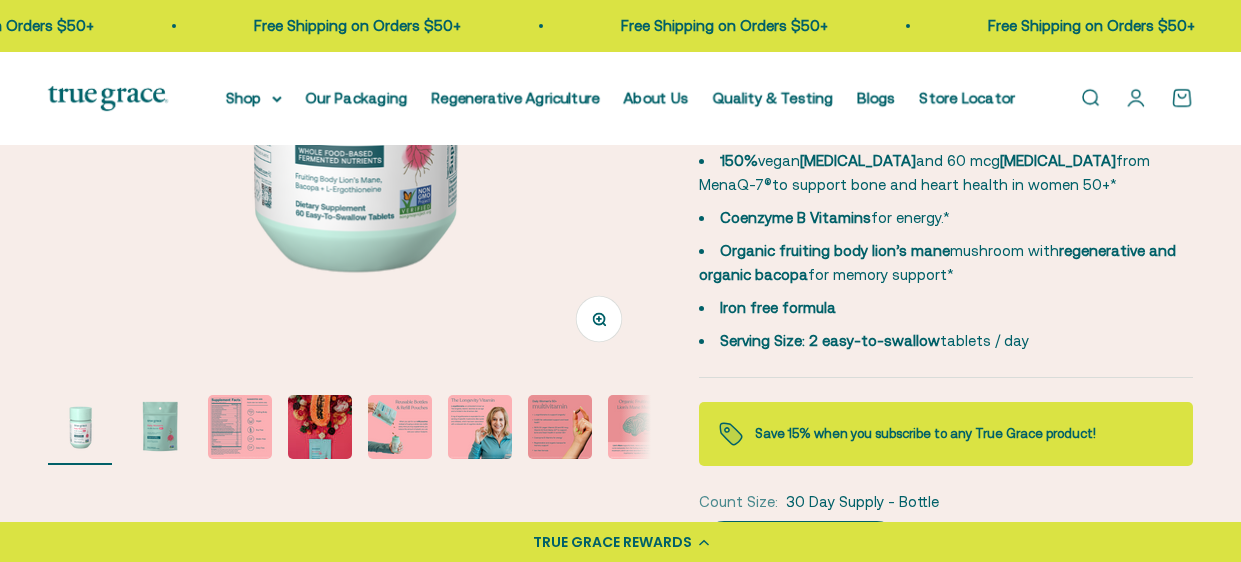 click at bounding box center (240, 427) 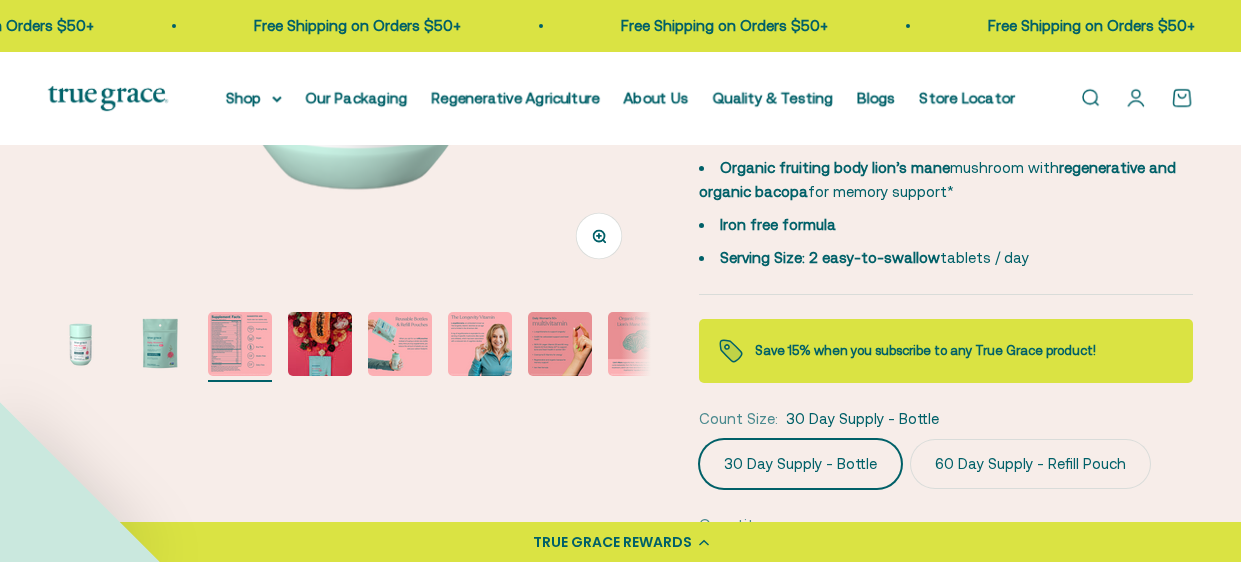 scroll, scrollTop: 0, scrollLeft: 1231, axis: horizontal 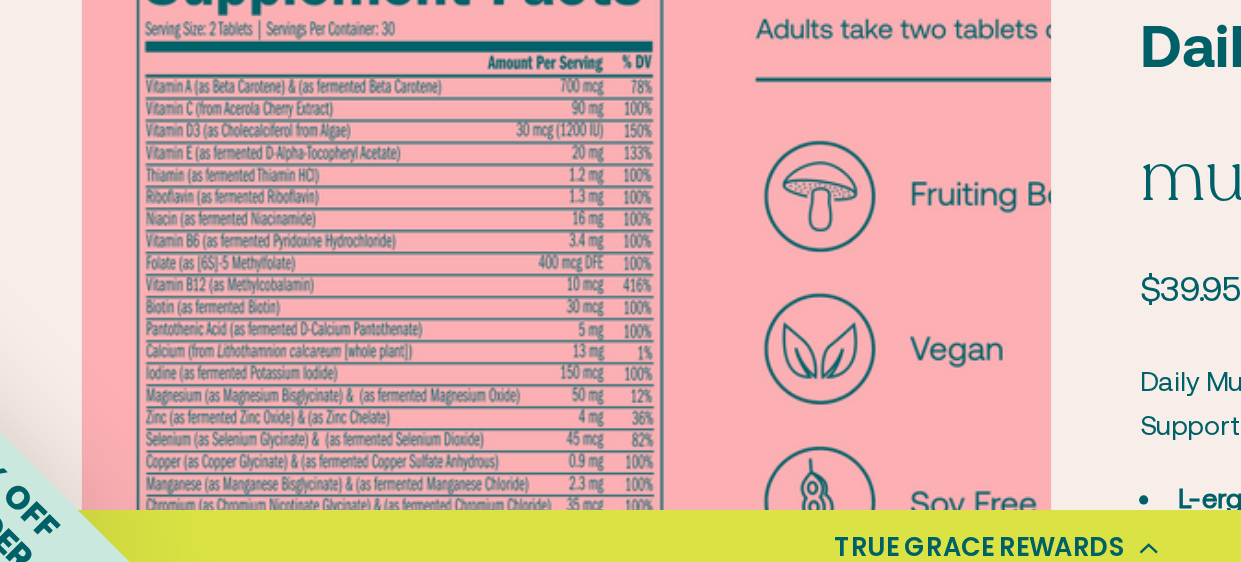 click at bounding box center [423, 490] 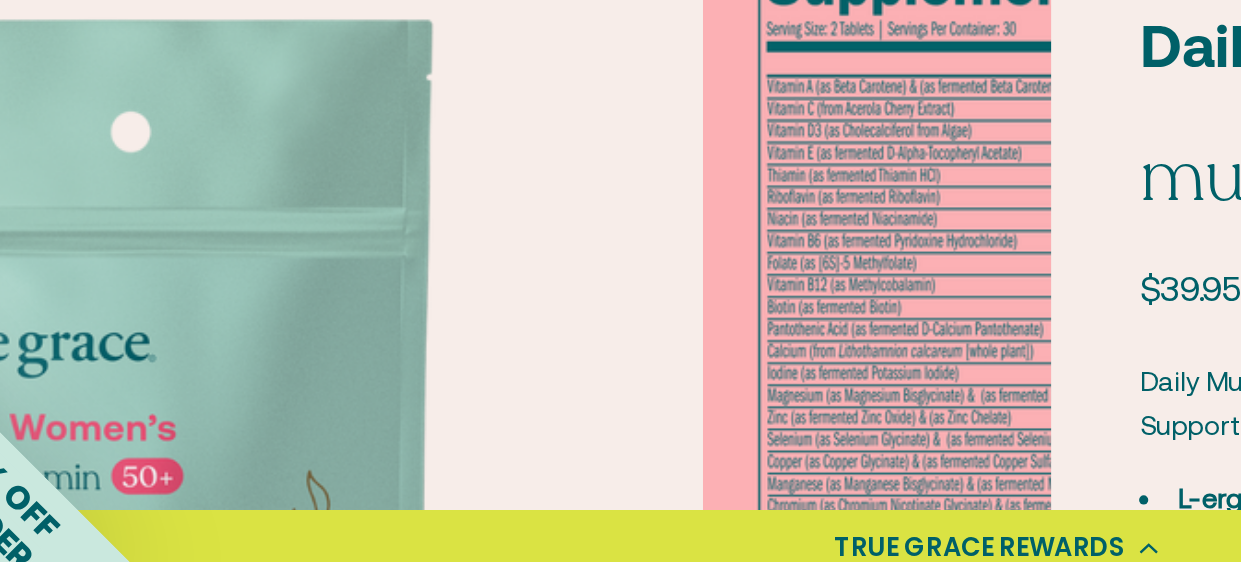 scroll, scrollTop: 0, scrollLeft: 615, axis: horizontal 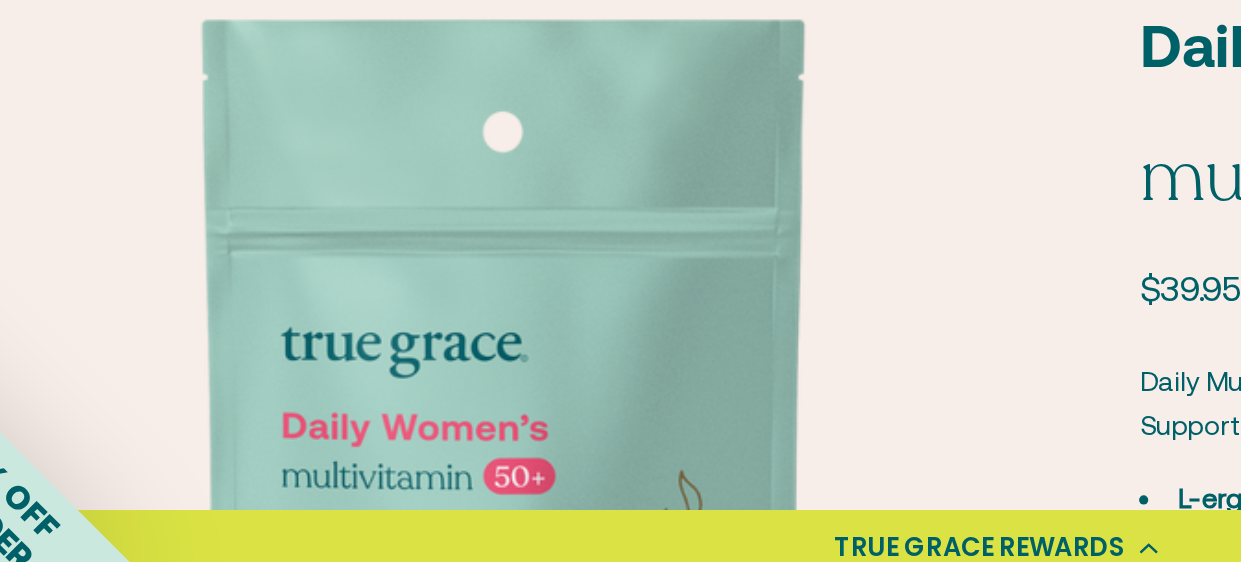 click on "Sale price $39.95" 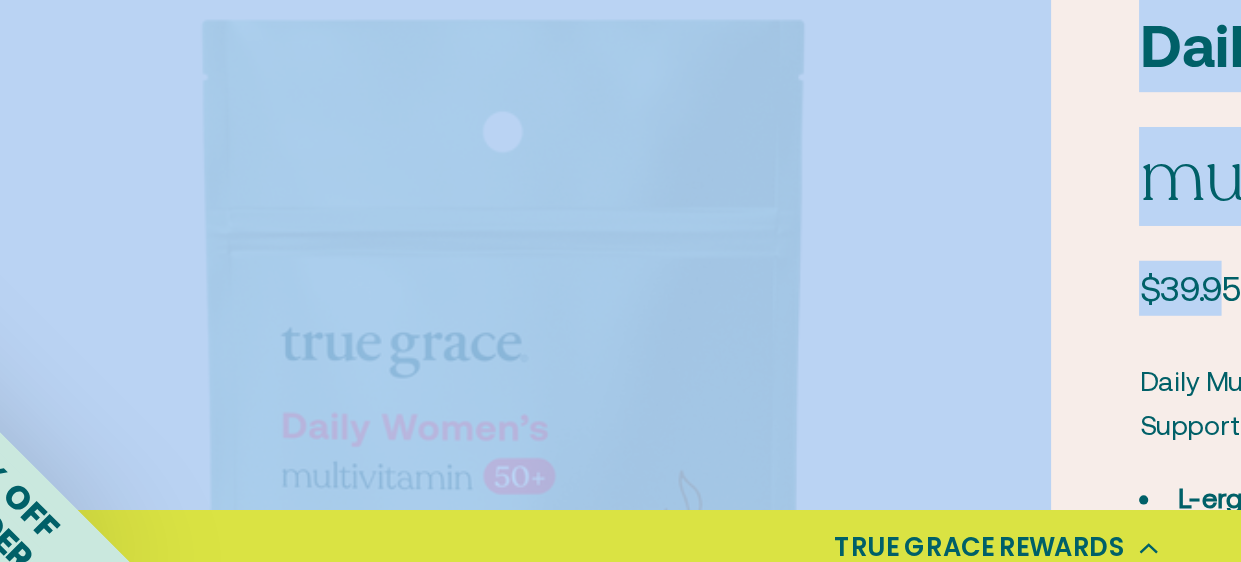 drag, startPoint x: 742, startPoint y: 411, endPoint x: 315, endPoint y: 394, distance: 427.3383 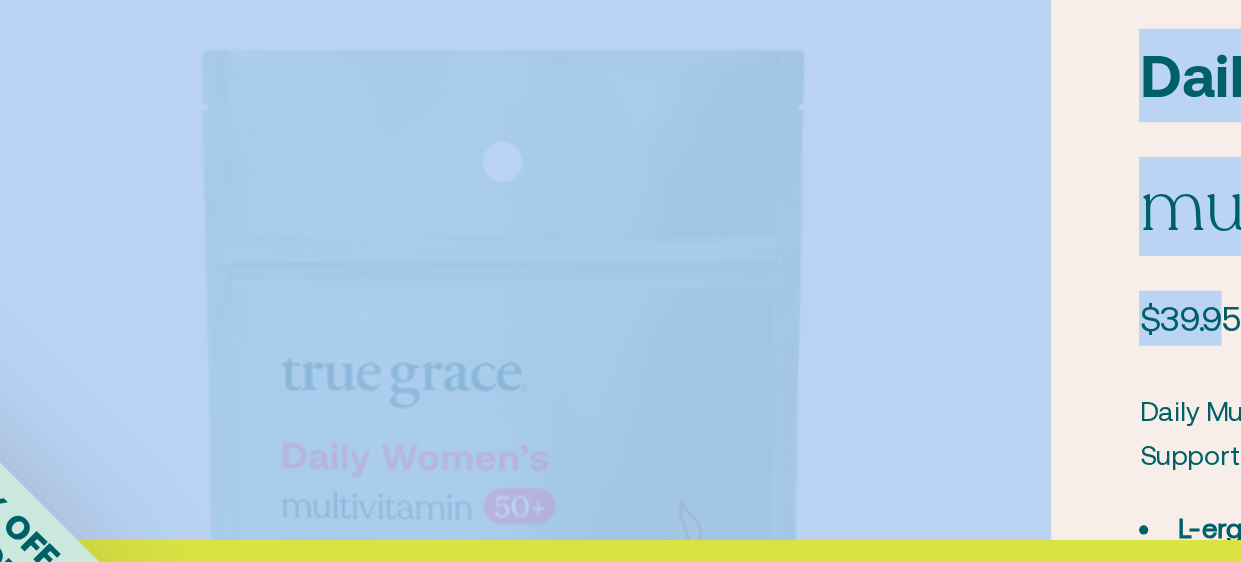 click at bounding box center (349, 490) 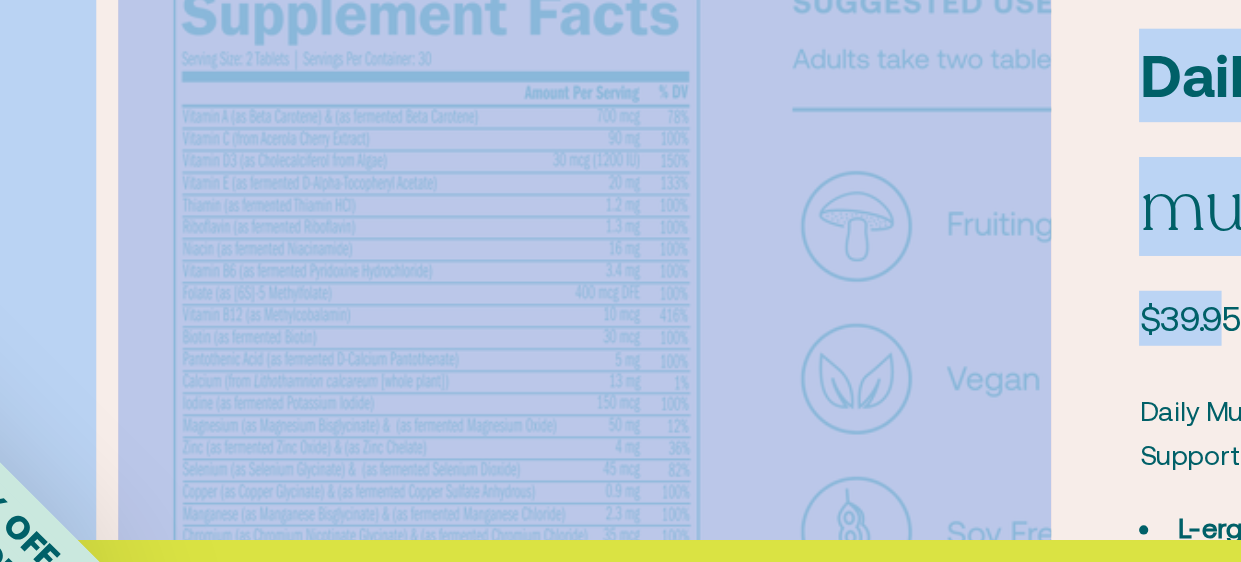 scroll, scrollTop: 0, scrollLeft: 1231, axis: horizontal 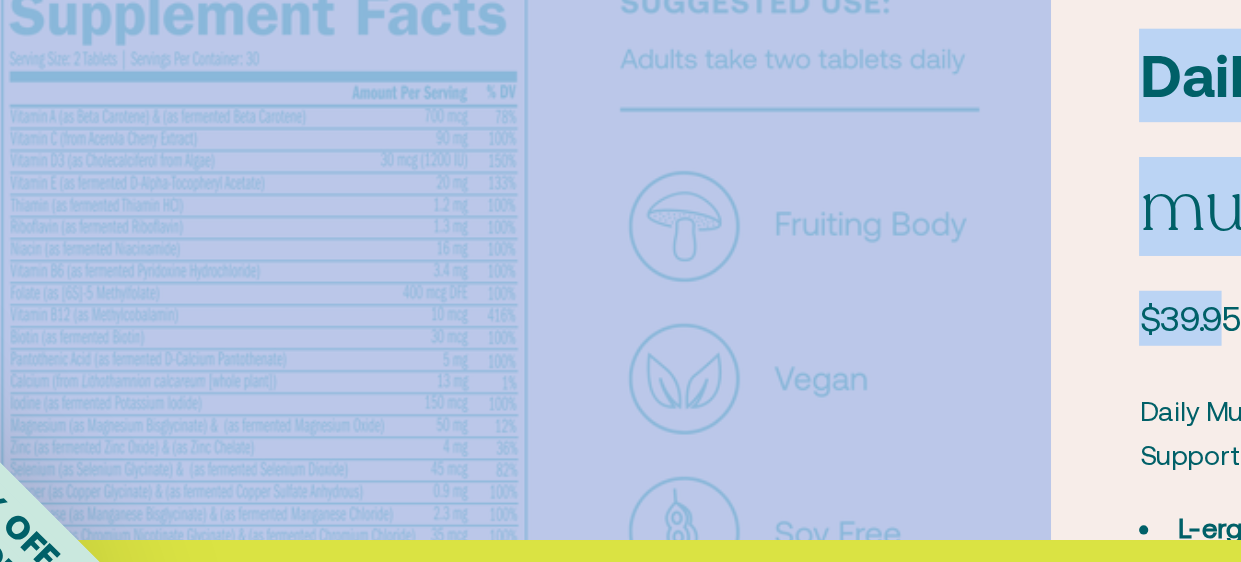 click at bounding box center (349, 490) 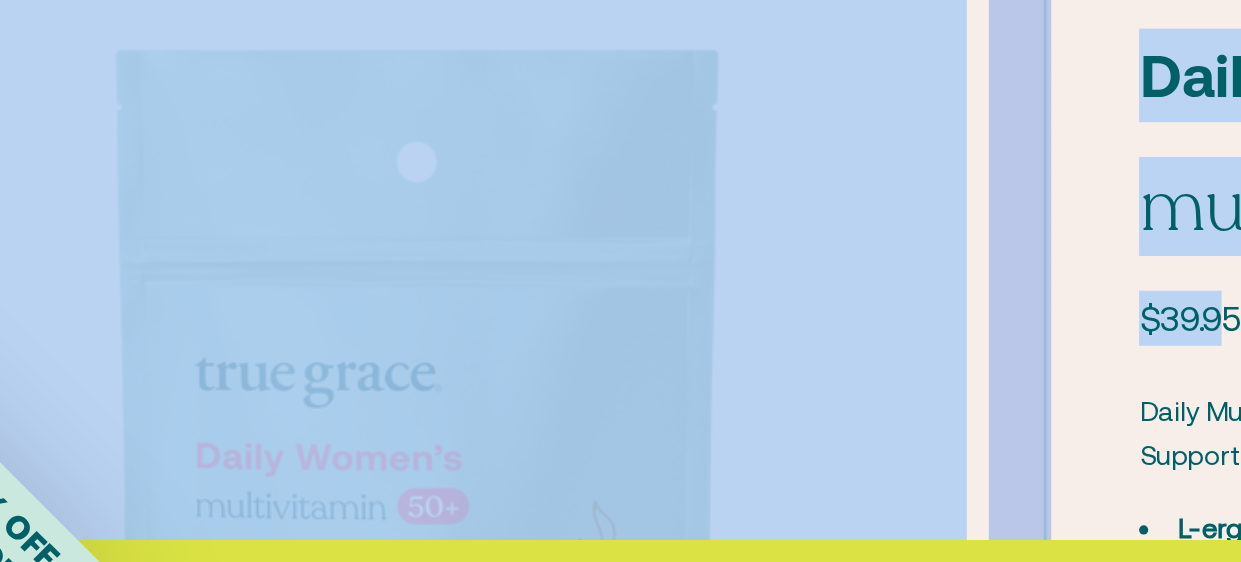 scroll, scrollTop: 0, scrollLeft: 615, axis: horizontal 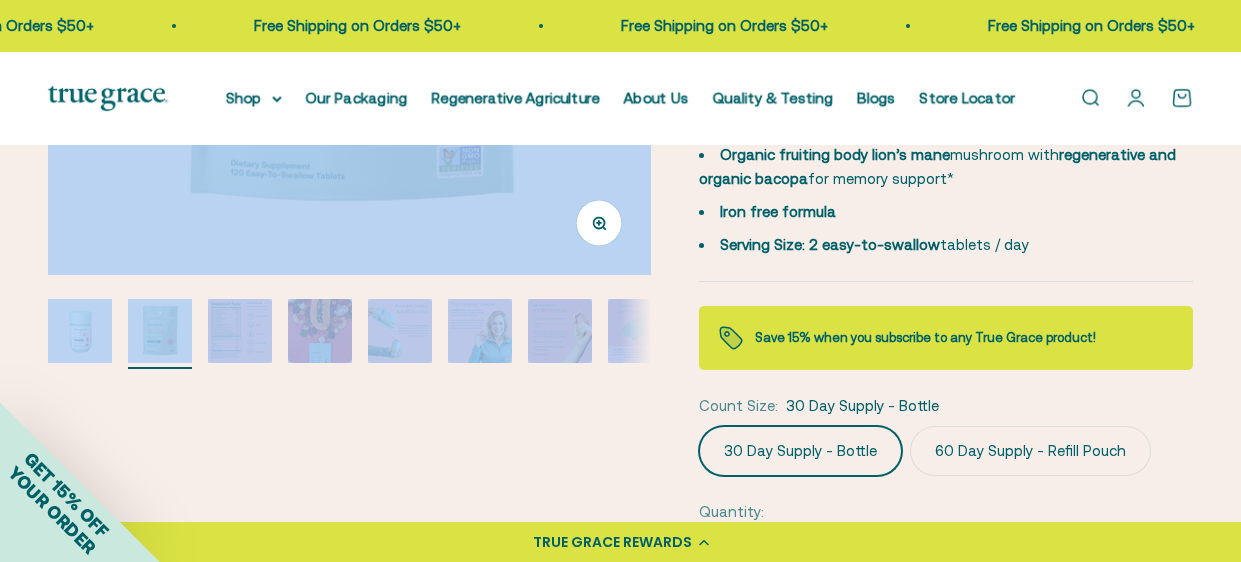 click at bounding box center (240, 331) 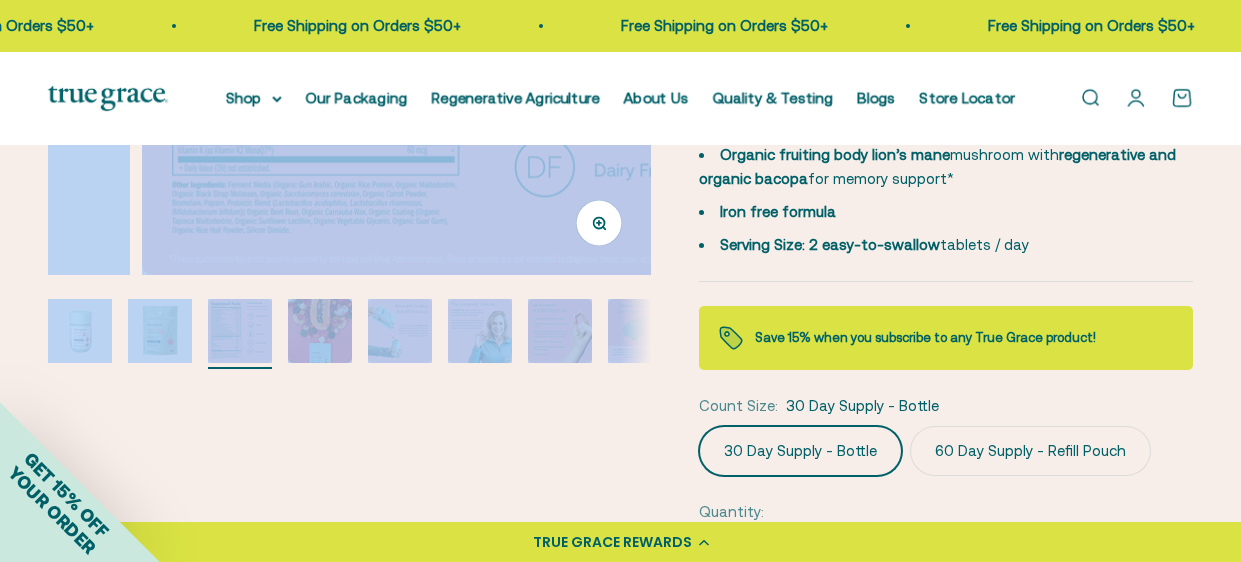scroll, scrollTop: 0, scrollLeft: 1231, axis: horizontal 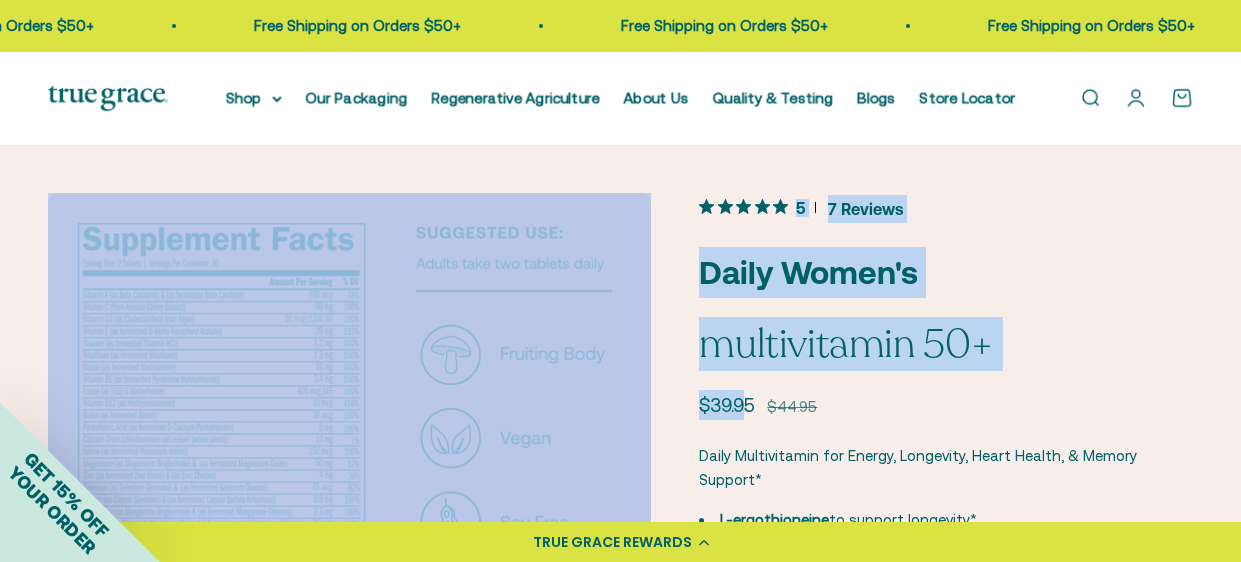 click at bounding box center (349, 494) 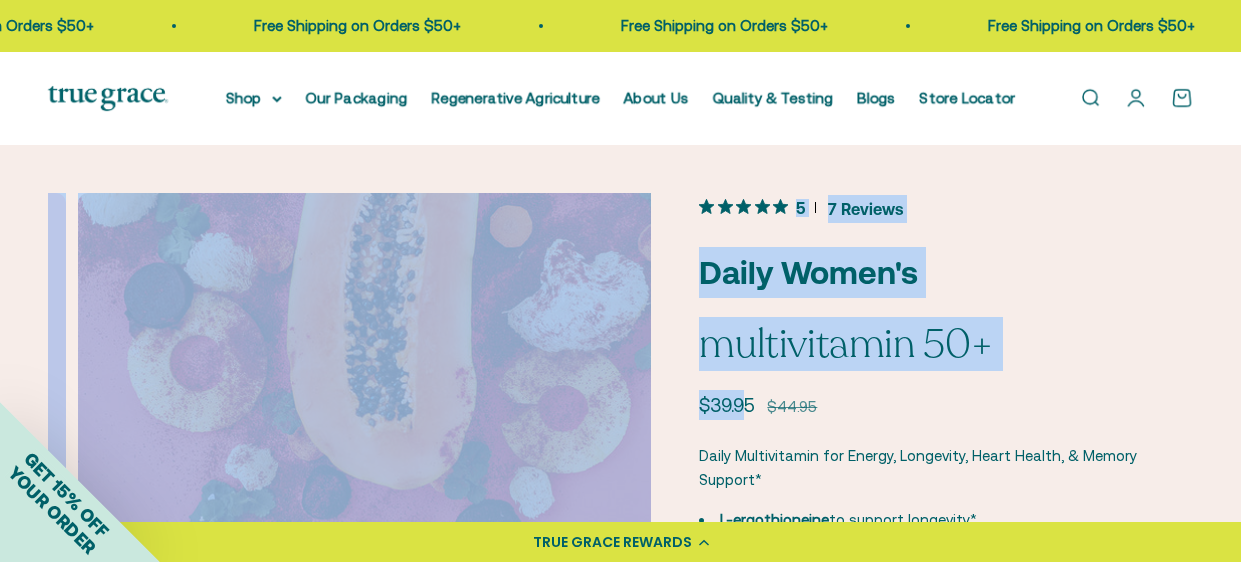 scroll, scrollTop: 0, scrollLeft: 1846, axis: horizontal 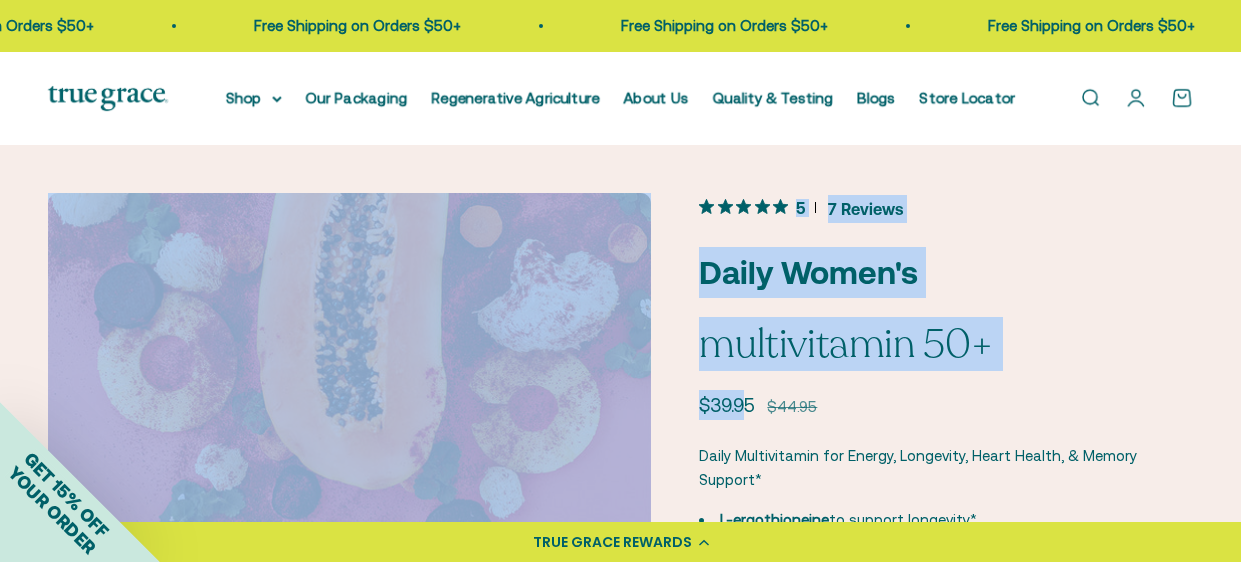 click at bounding box center (349, 494) 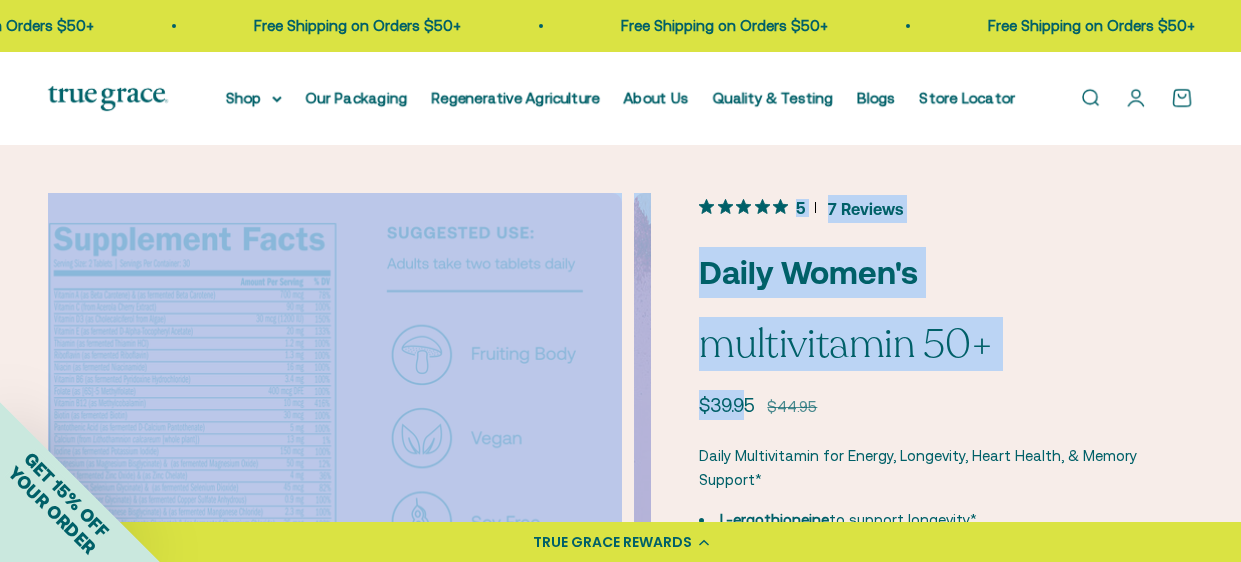 scroll, scrollTop: 0, scrollLeft: 1231, axis: horizontal 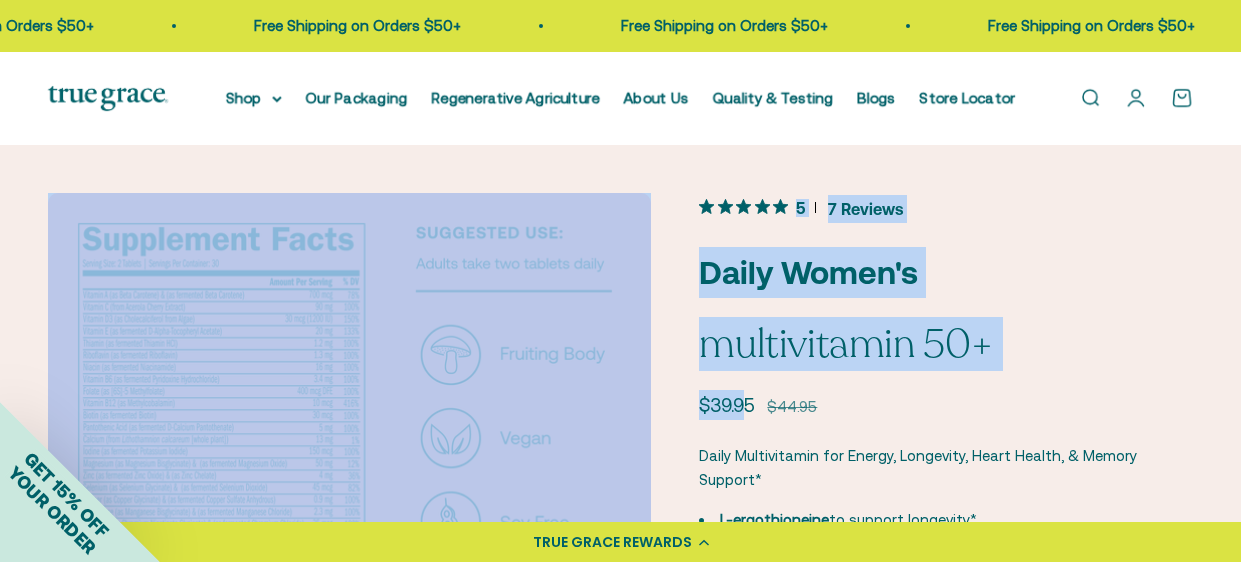 click at bounding box center (349, 494) 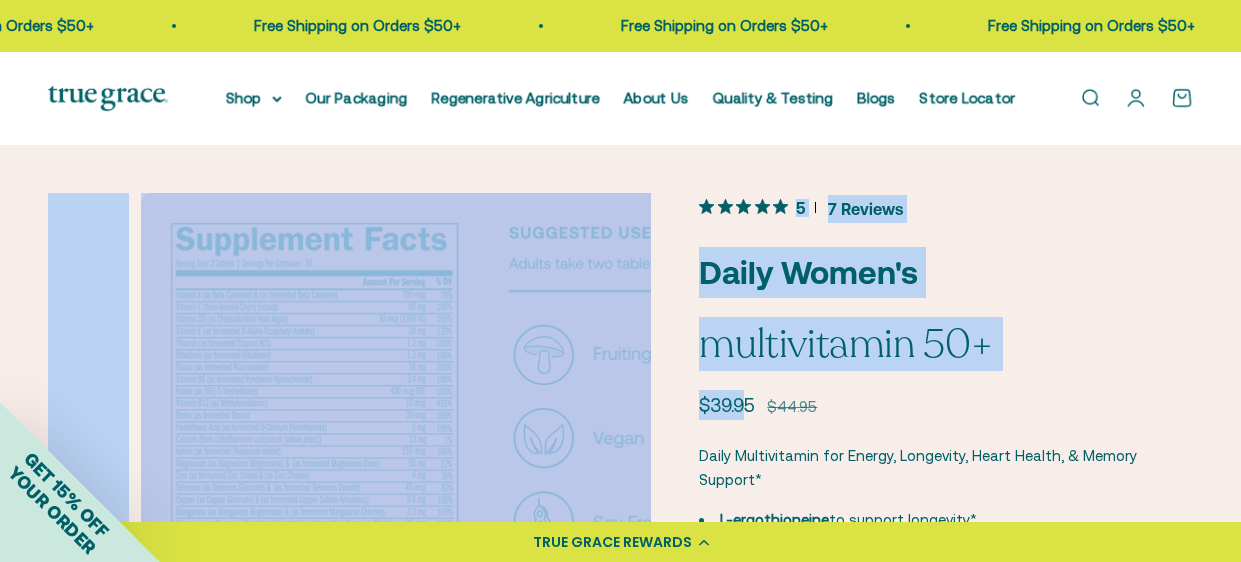 click at bounding box center [442, 494] 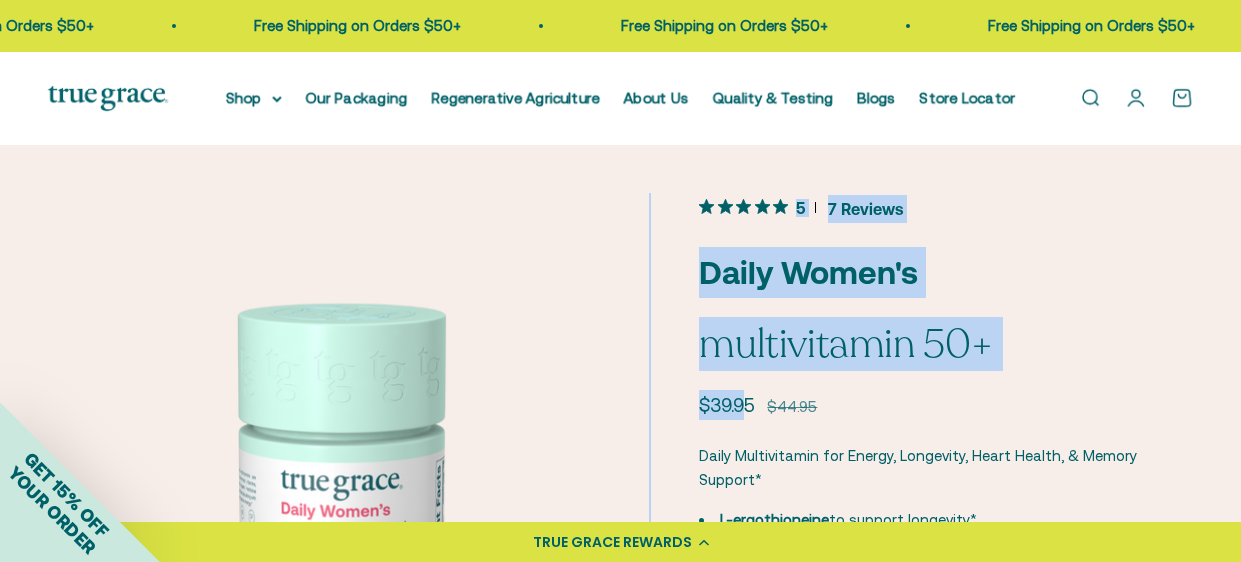 scroll, scrollTop: 0, scrollLeft: 0, axis: both 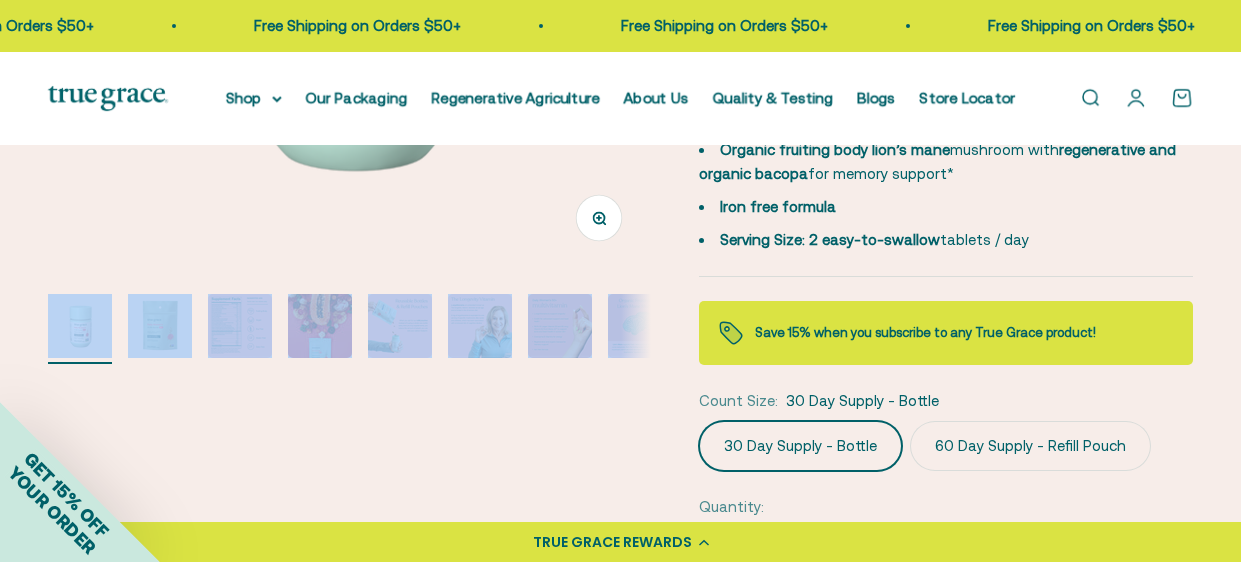 click at bounding box center (640, 326) 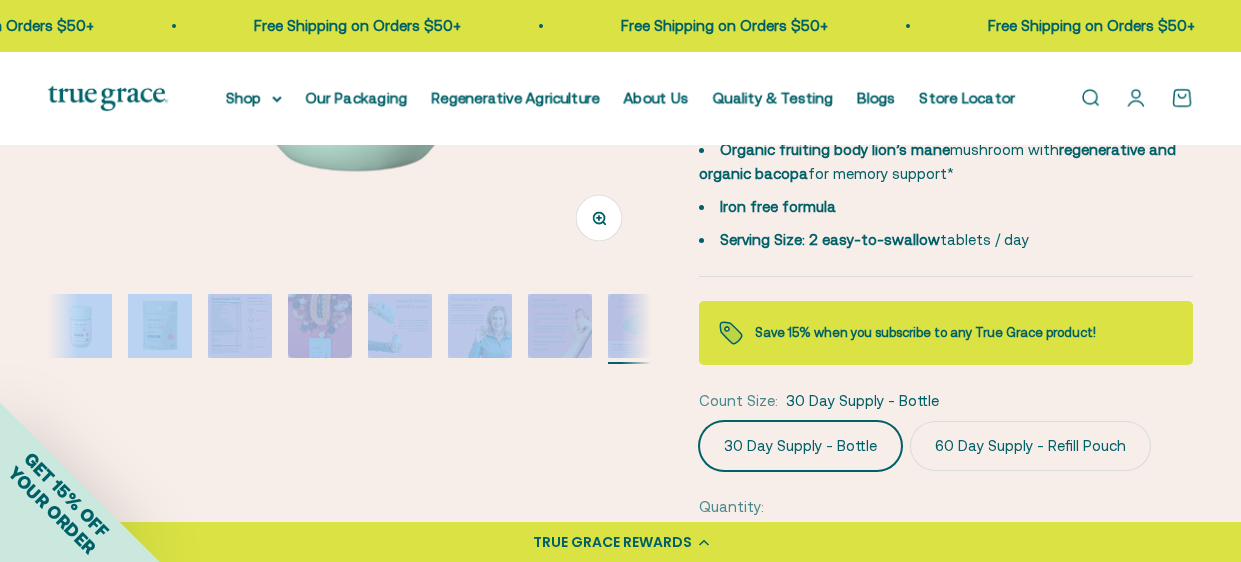 scroll, scrollTop: 0, scrollLeft: 241, axis: horizontal 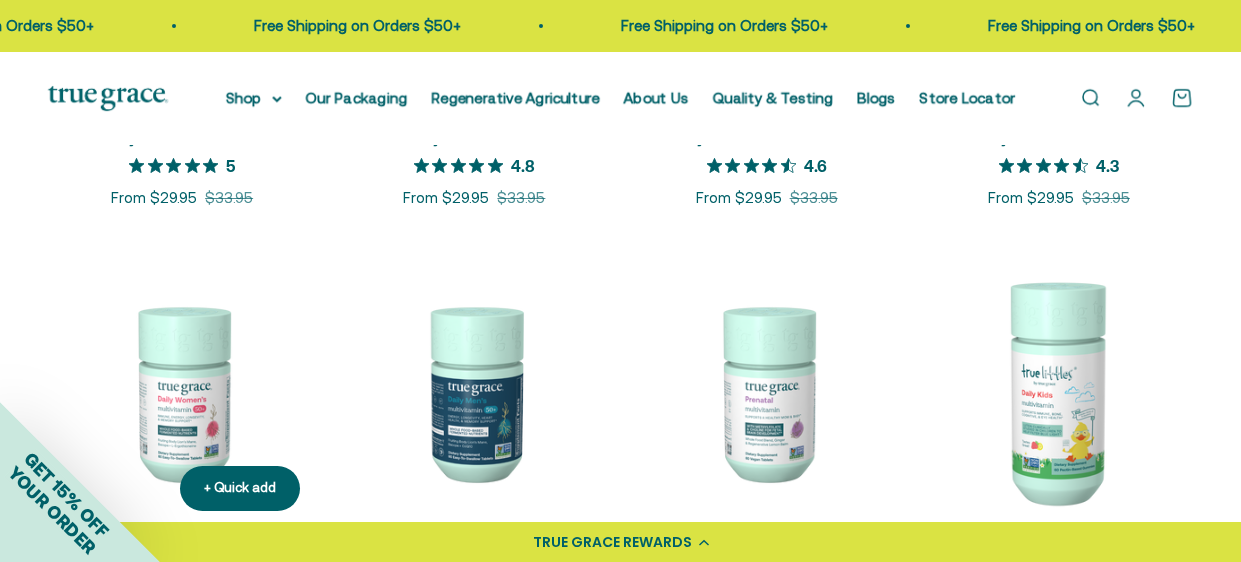 click at bounding box center (182, 392) 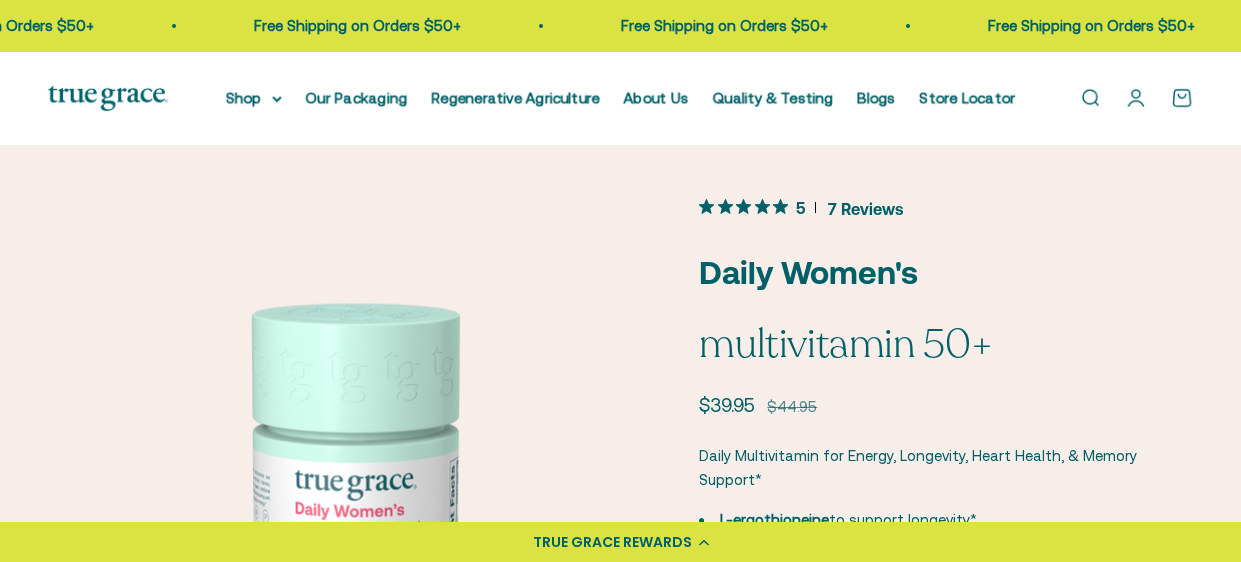 scroll, scrollTop: 534, scrollLeft: 0, axis: vertical 